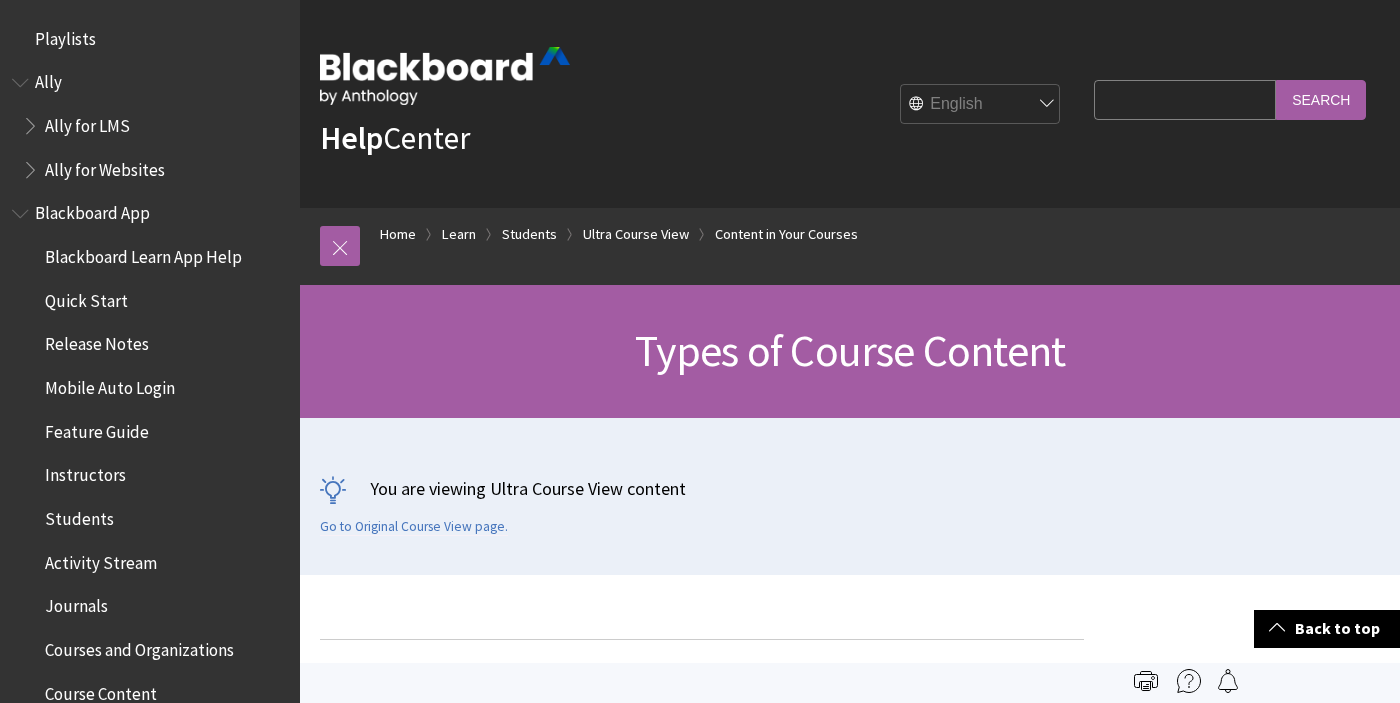 scroll, scrollTop: 1268, scrollLeft: 0, axis: vertical 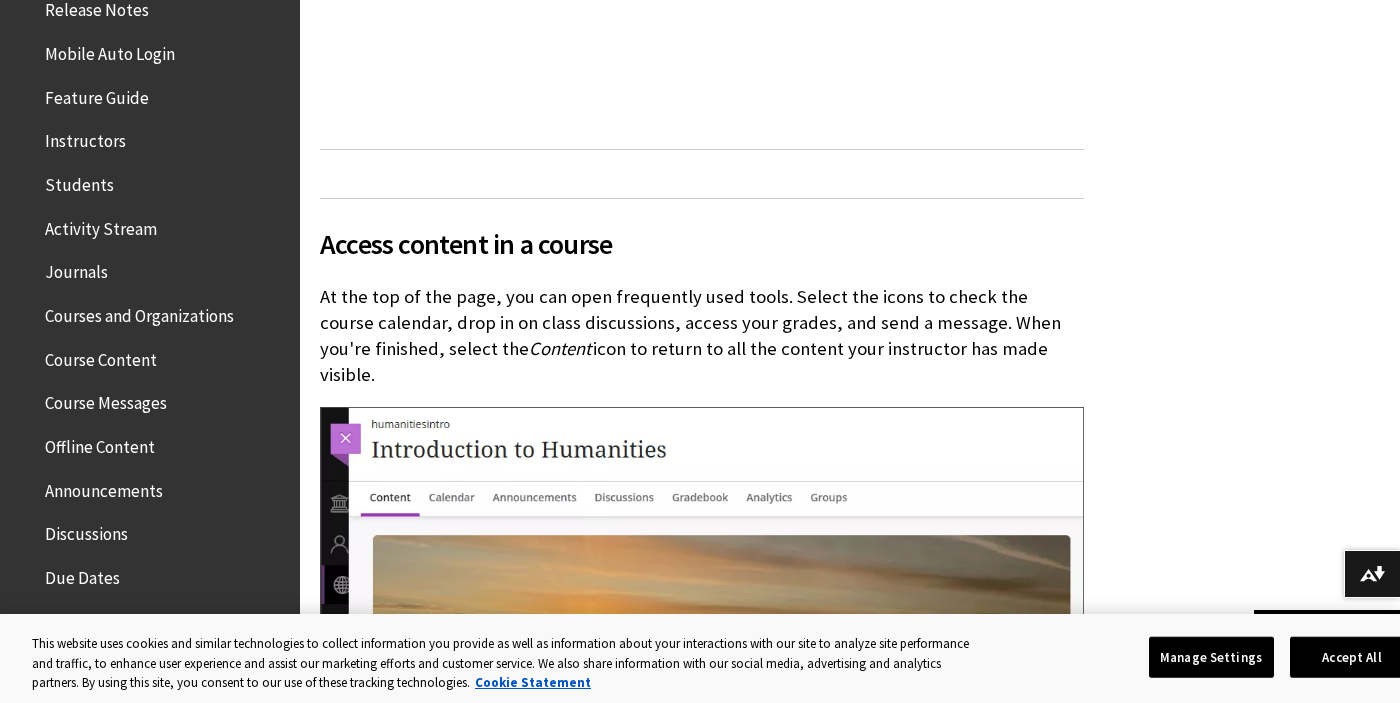 click on "Course Messages" at bounding box center [106, 400] 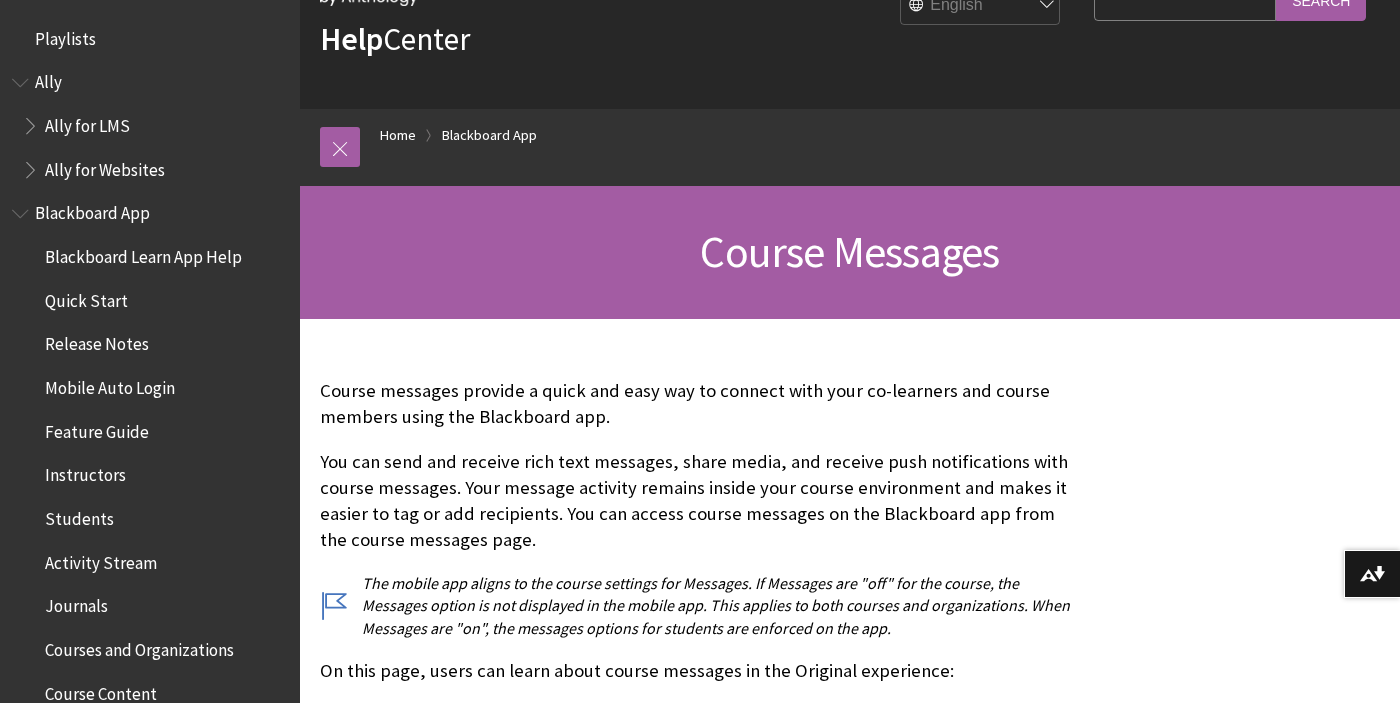 scroll, scrollTop: 99, scrollLeft: 0, axis: vertical 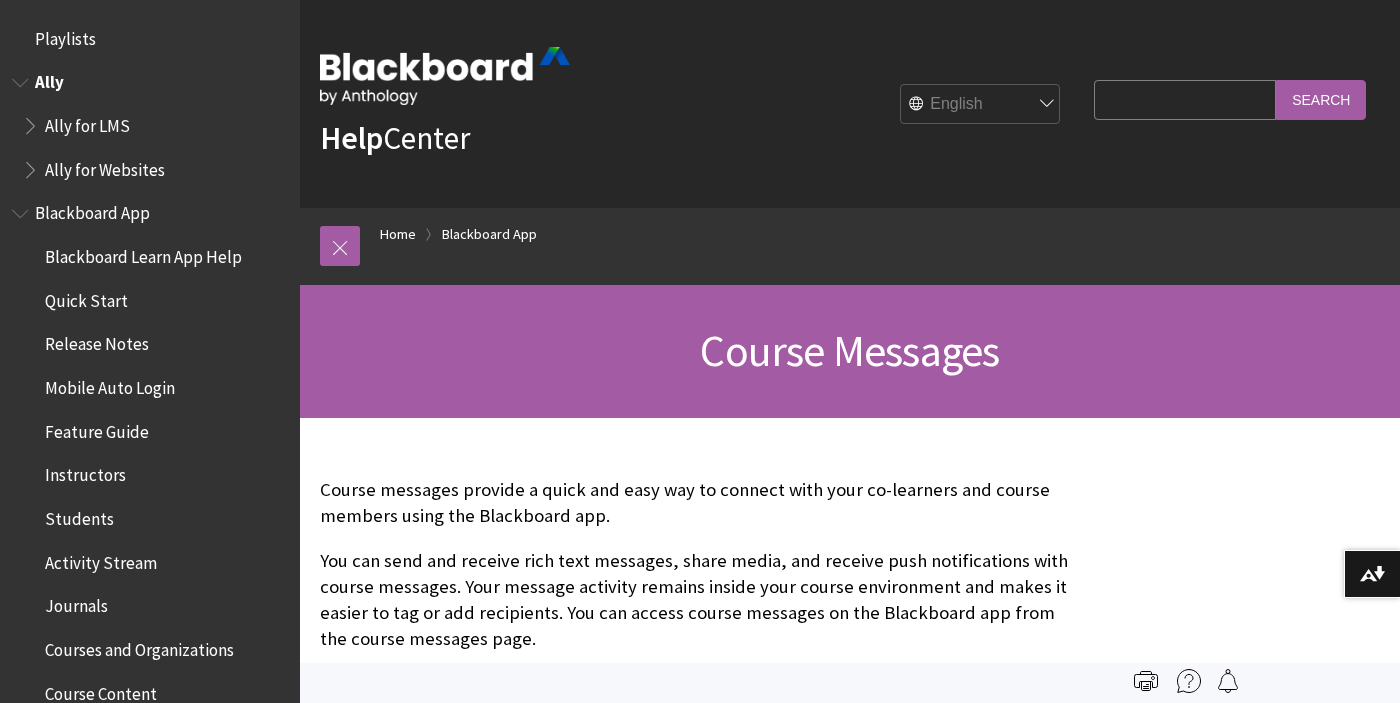 click on "Ally for Websites" at bounding box center (105, 166) 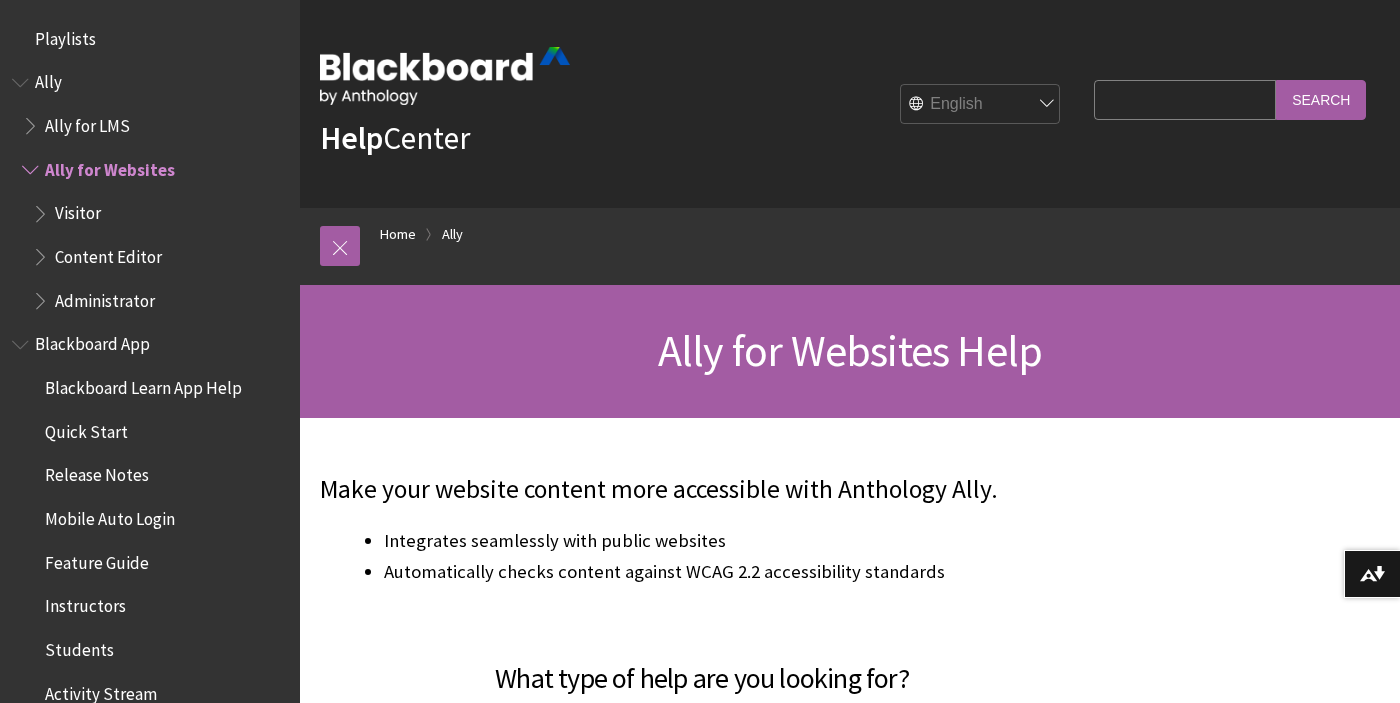 scroll, scrollTop: 0, scrollLeft: 0, axis: both 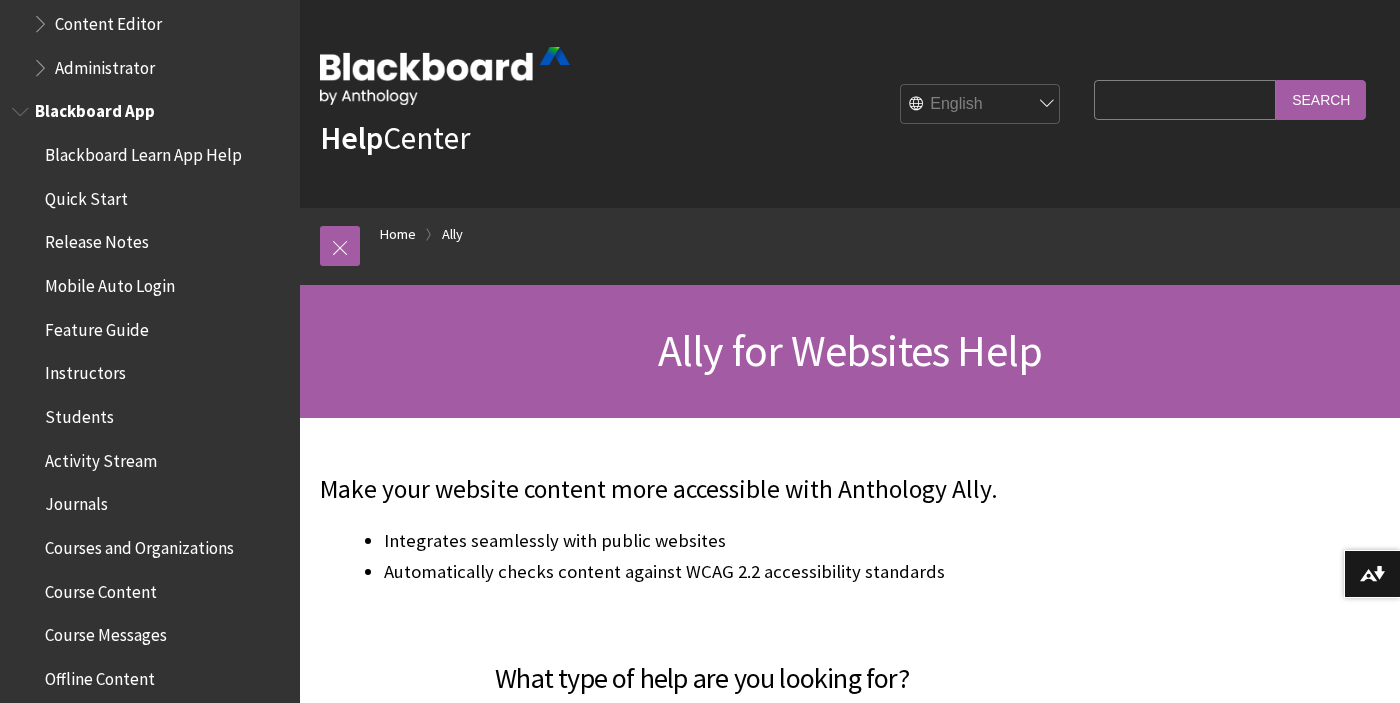 click on "Blackboard App" at bounding box center [95, 108] 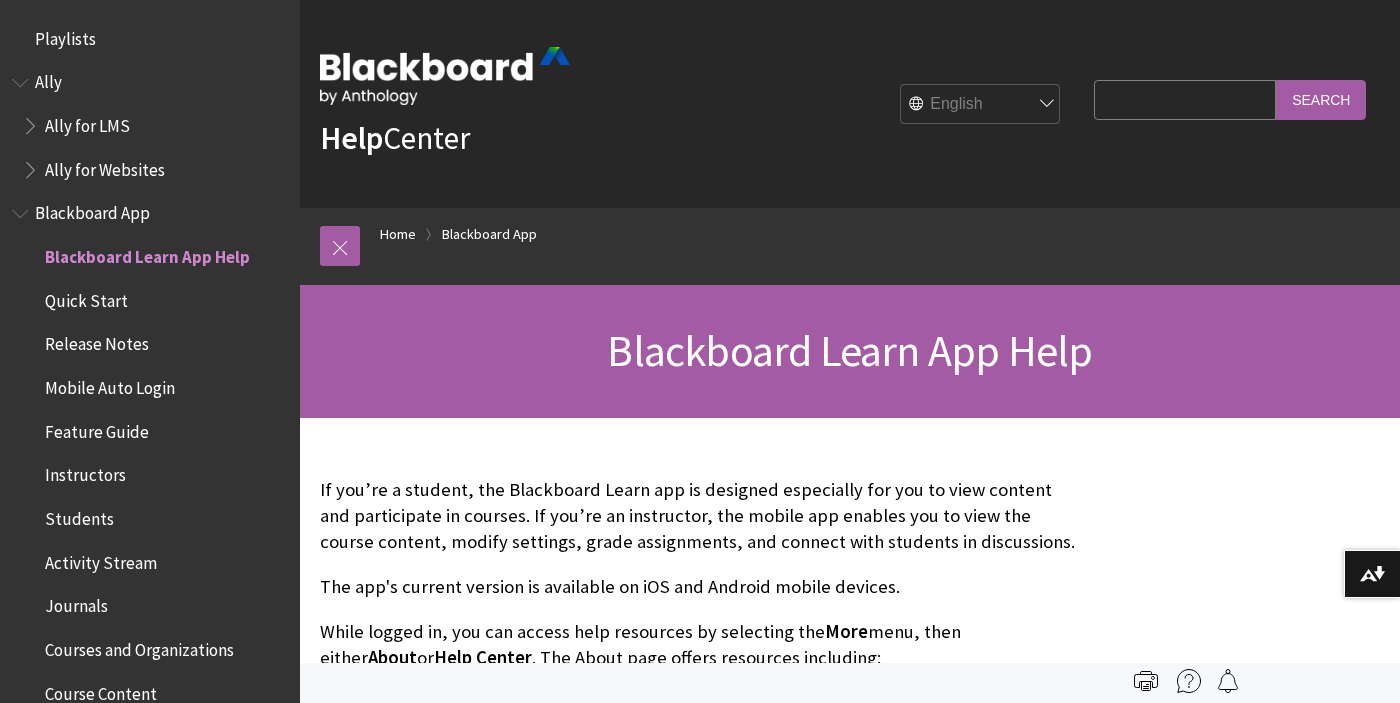 scroll, scrollTop: 0, scrollLeft: 0, axis: both 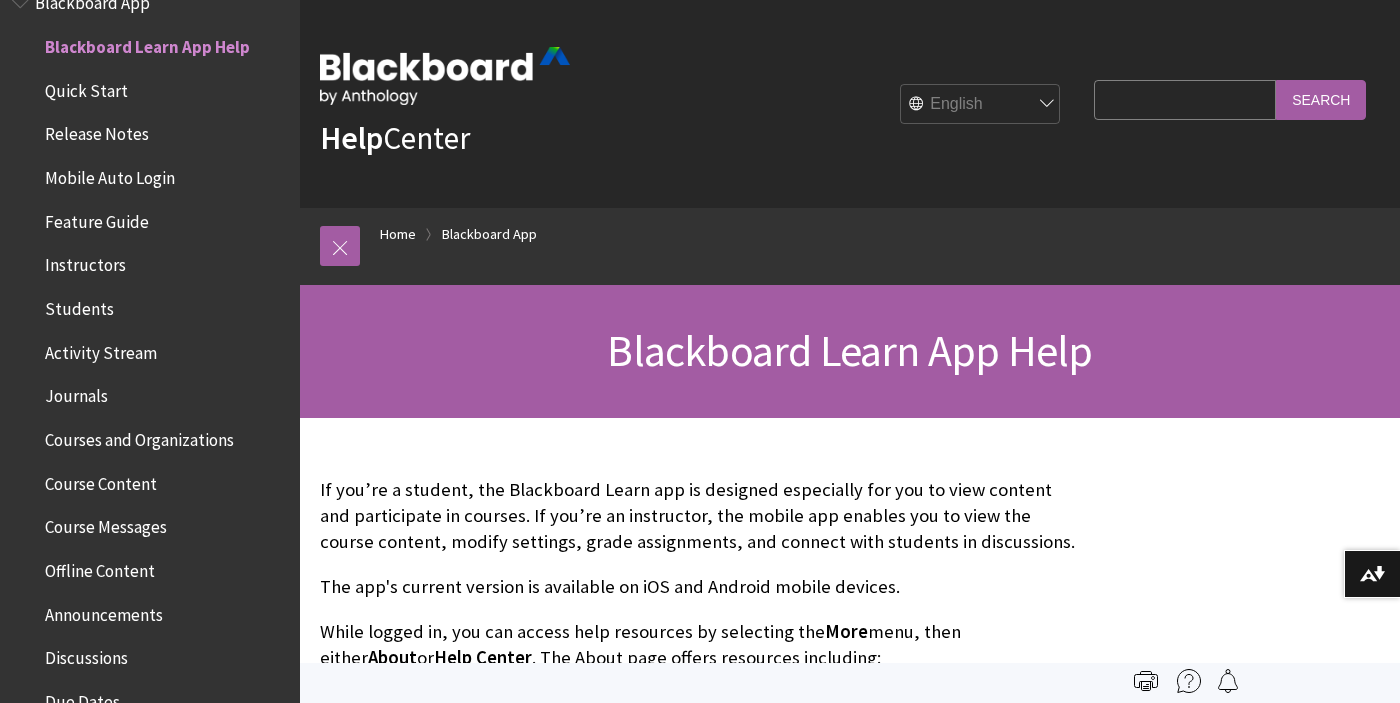 click on "Quick Start" at bounding box center (86, 87) 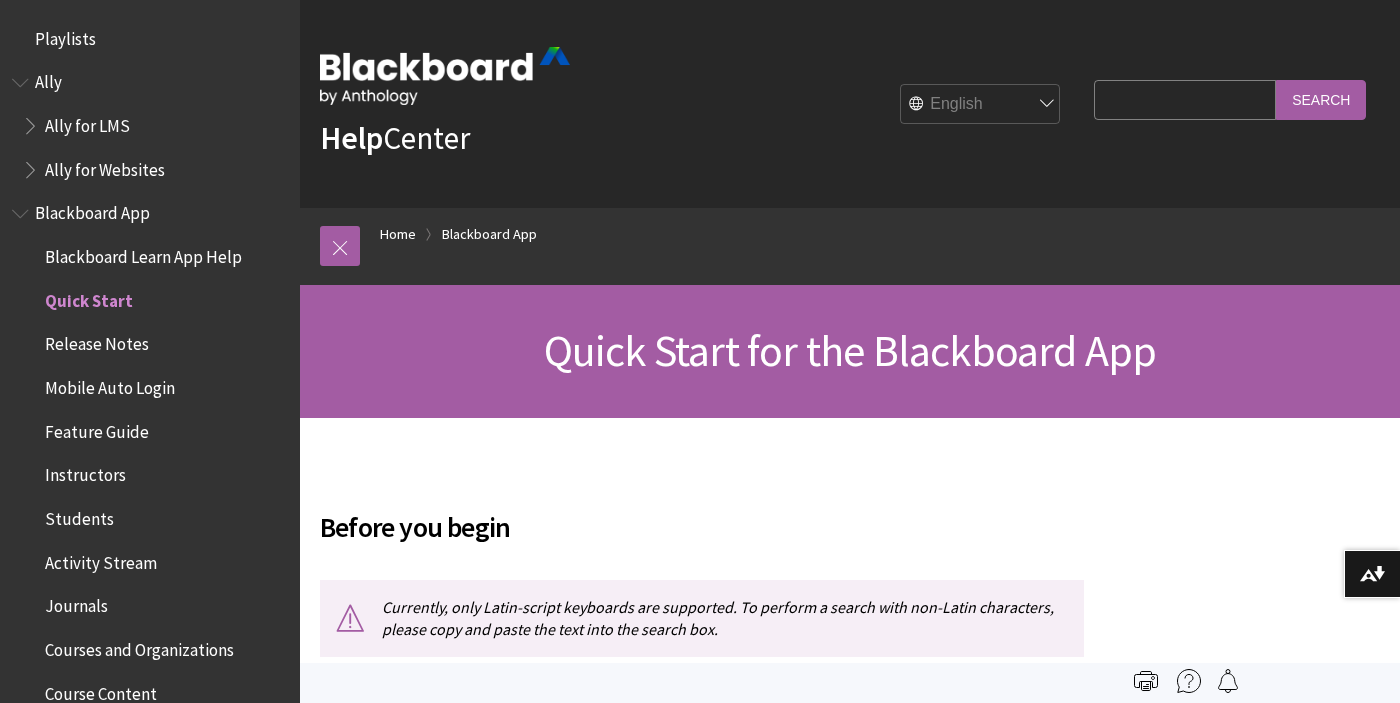 scroll, scrollTop: 0, scrollLeft: 0, axis: both 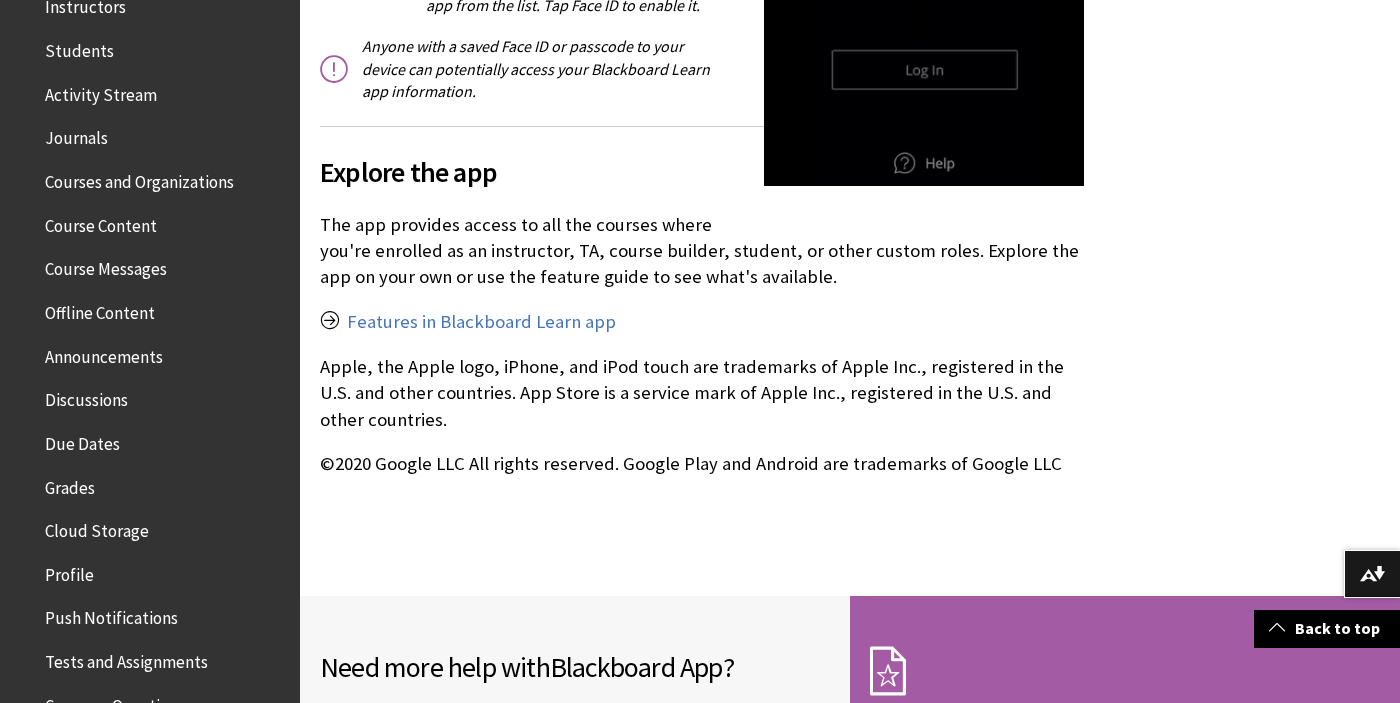 click on "Before you begin Currently, only Latin-script keyboards are supported. To perform a search with non-Latin characters, please copy and paste the text into the search box. Your institution needs to enable mobile device access. Type your institution's name in the app to check if your institution has enabled mobile device access. You need a Blackboard Learn account at your institution. You'll log in to the app with the same username and password provided by your institution. Your device needs one of these operating systems to run the Blackboard Learn app. iOS 13+ Android 11+ Google Play services stand suspended on Huawei mobile devices adhering to a  release note shared on 16th May 2019.  You may face difficulty in accessing the Blackboard Learn app on Huawei mobile devices launched after this date. Install app and log in Use these steps to download and install the Blackboard Learn app. From your tablet or phone, access the appropriate app store. Download to your Apple® device" at bounding box center [702, -1265] 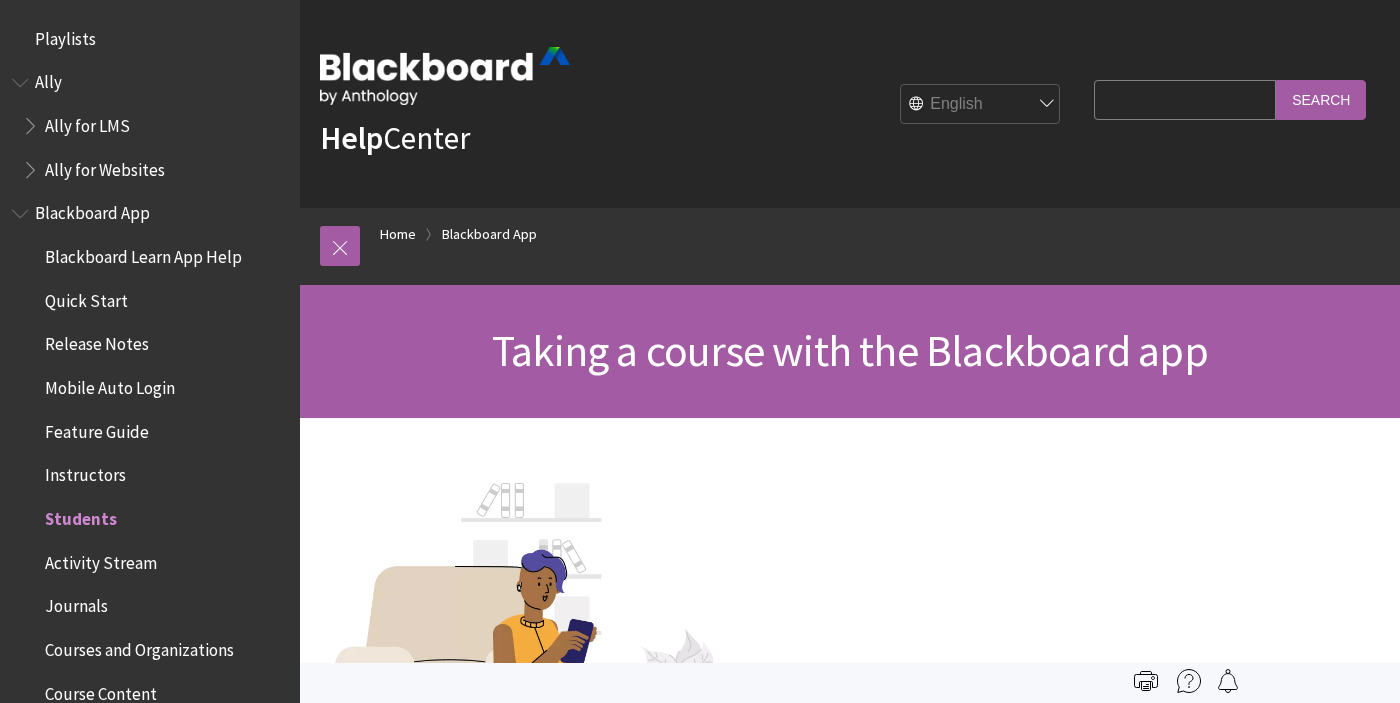 scroll, scrollTop: 0, scrollLeft: 0, axis: both 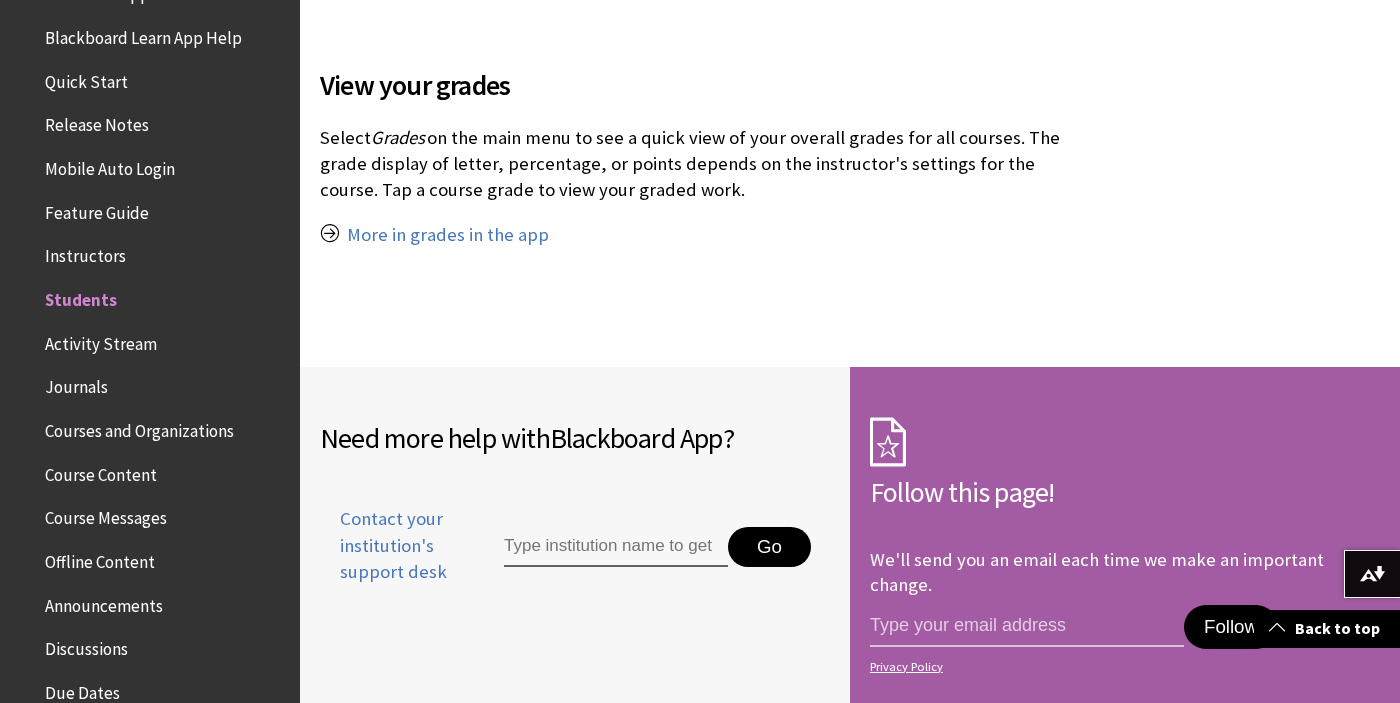 click on "Feature Guide" at bounding box center [97, 209] 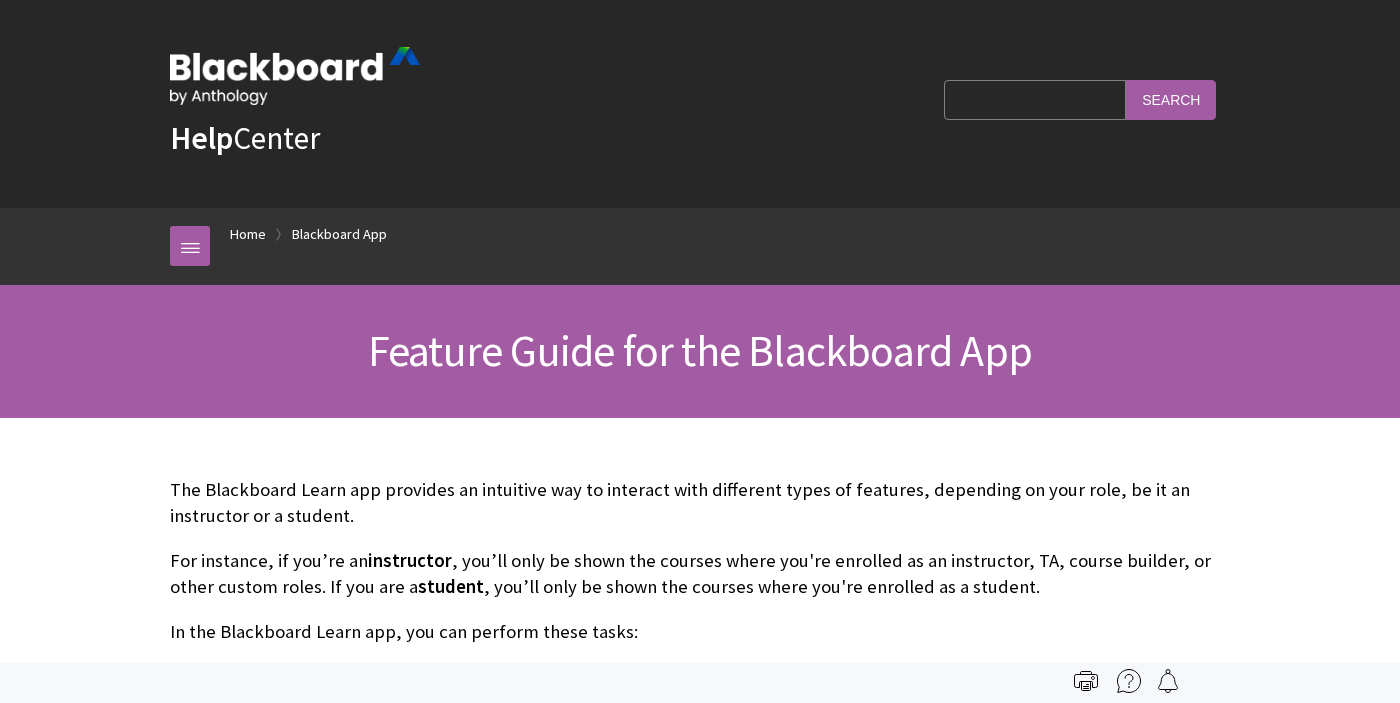 scroll, scrollTop: 0, scrollLeft: 0, axis: both 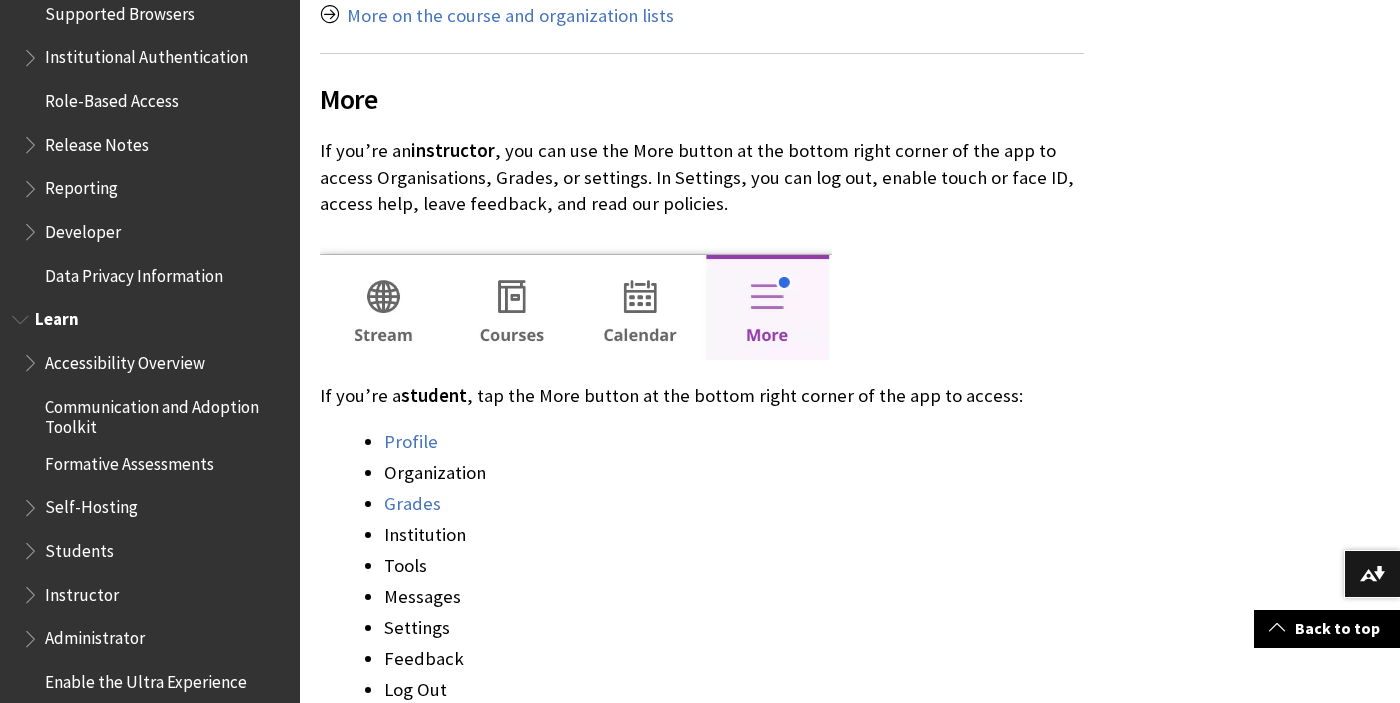 click at bounding box center [32, 546] 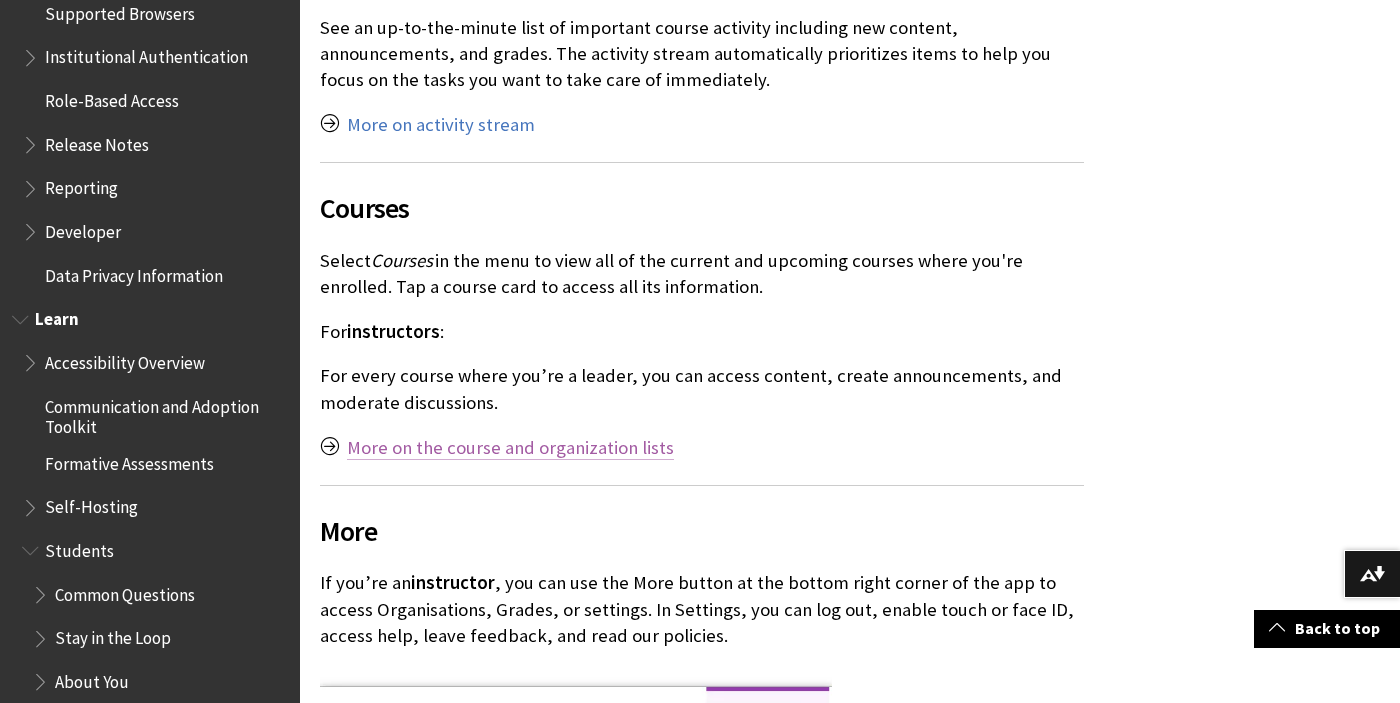scroll, scrollTop: 1565, scrollLeft: 0, axis: vertical 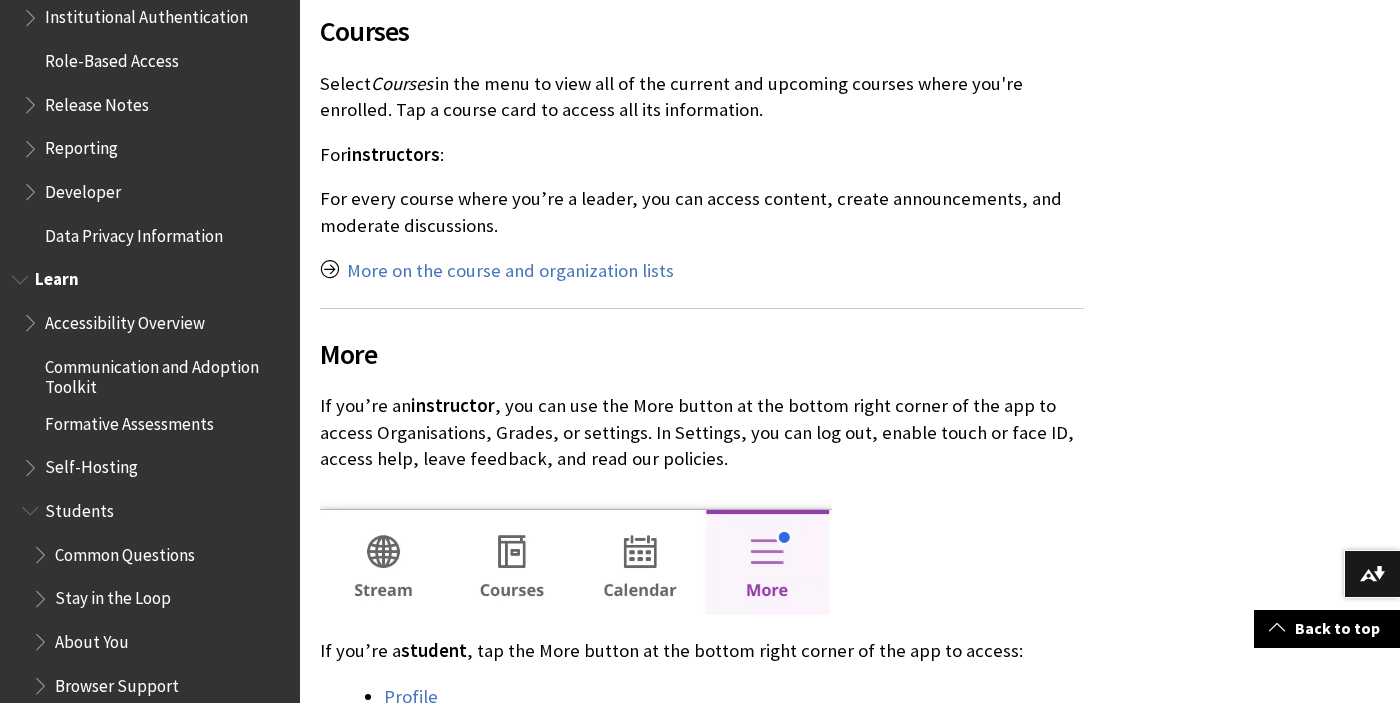 click on "Self-Hosting" at bounding box center [91, 464] 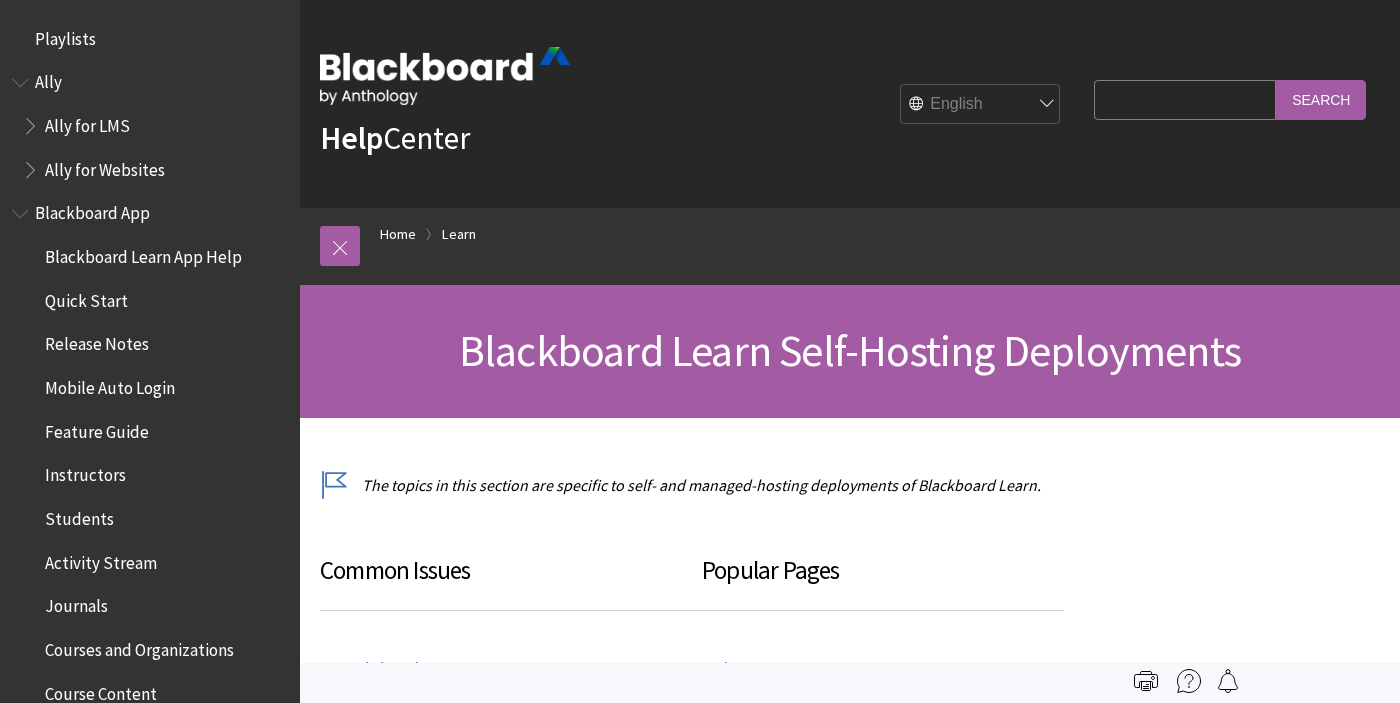 scroll, scrollTop: 0, scrollLeft: 0, axis: both 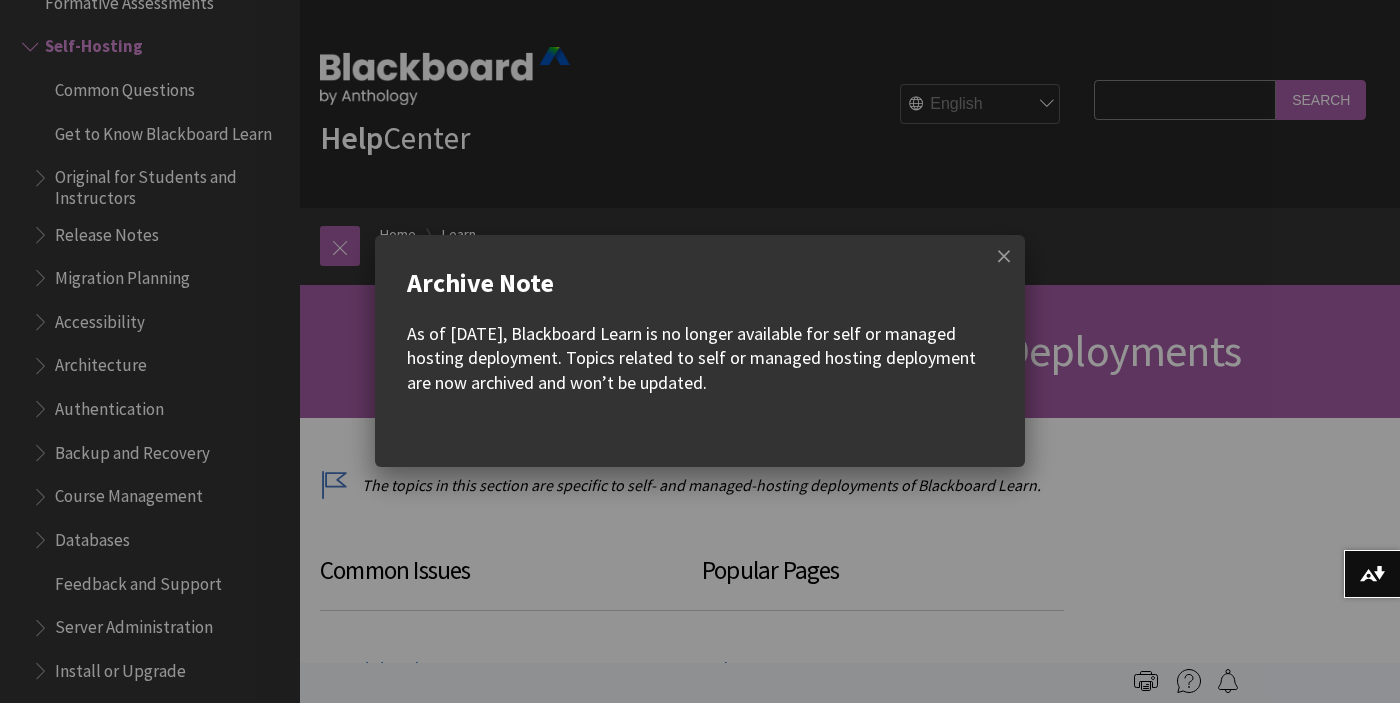 click on "Archive Note As of December 2023, Blackboard Learn is no longer available for self or managed hosting deployment. Topics related to self or managed hosting deployment are now archived and won’t be updated." at bounding box center (700, 351) 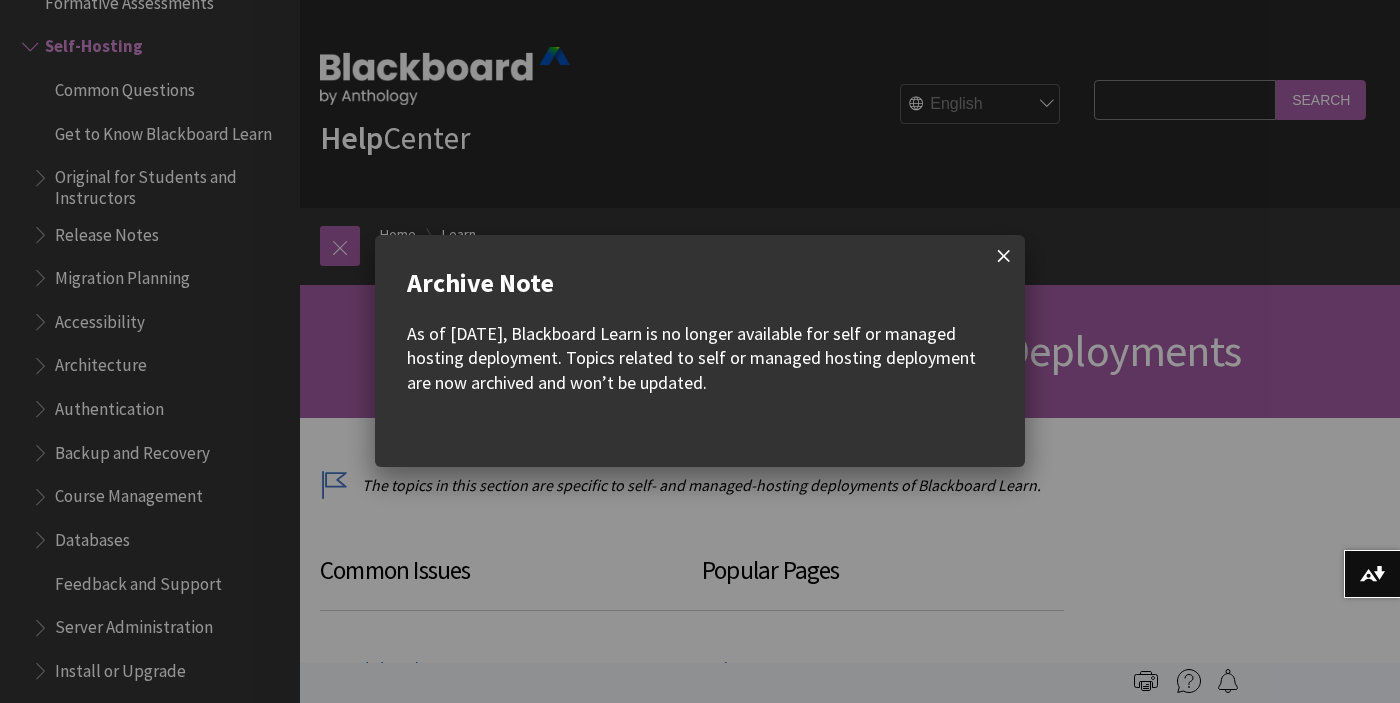 click at bounding box center (1004, 256) 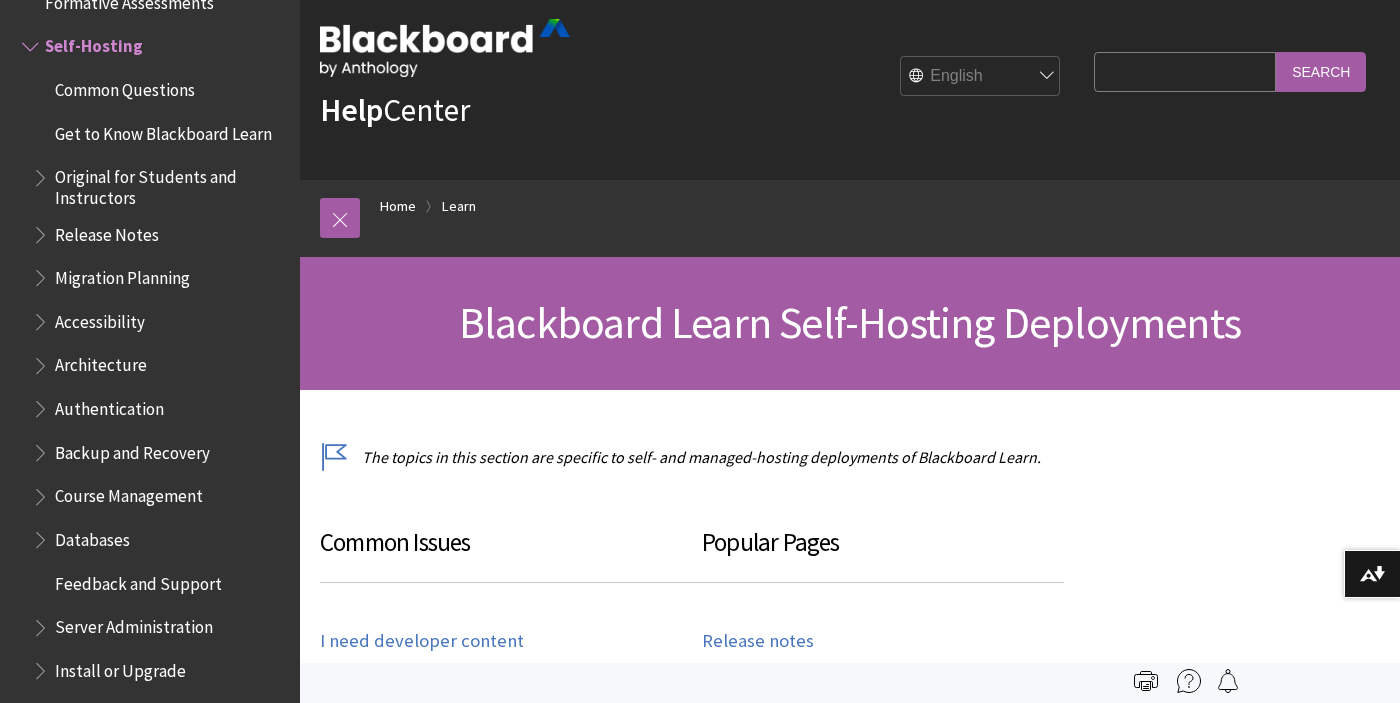 scroll, scrollTop: 26, scrollLeft: 0, axis: vertical 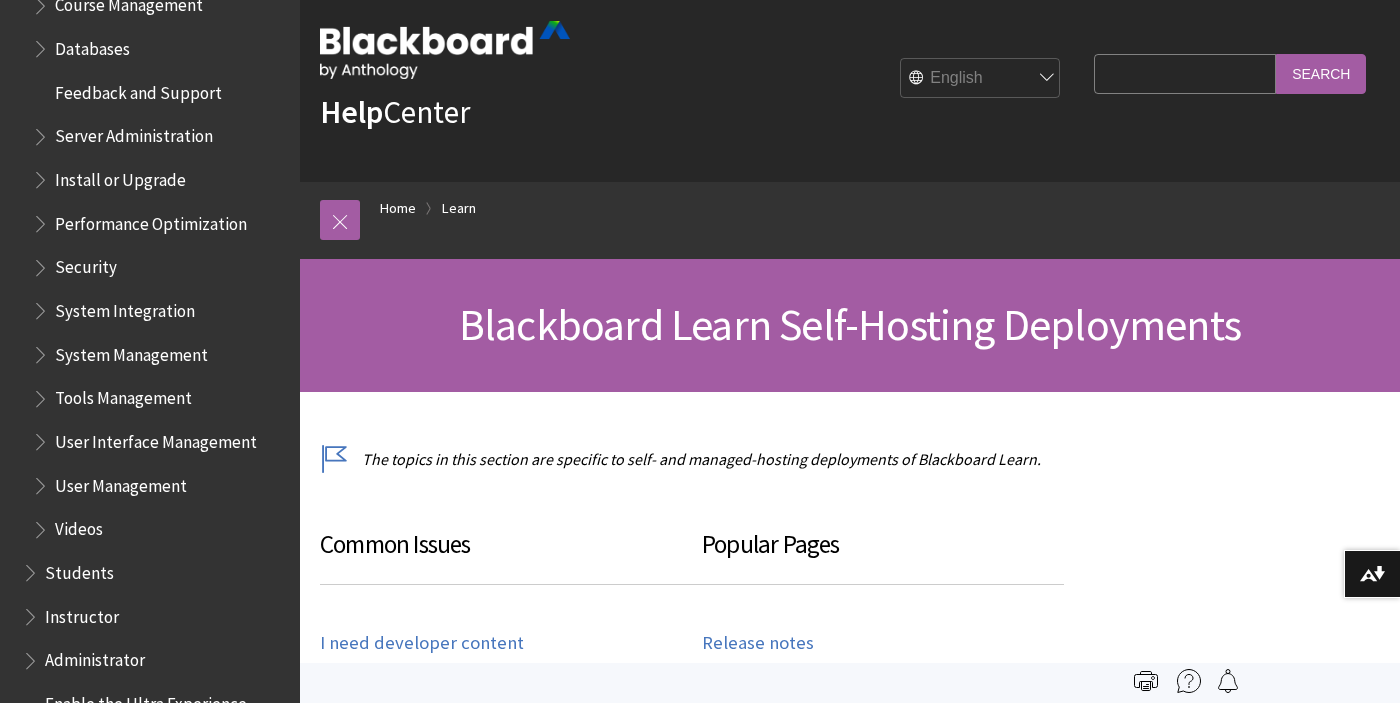 click at bounding box center [42, 394] 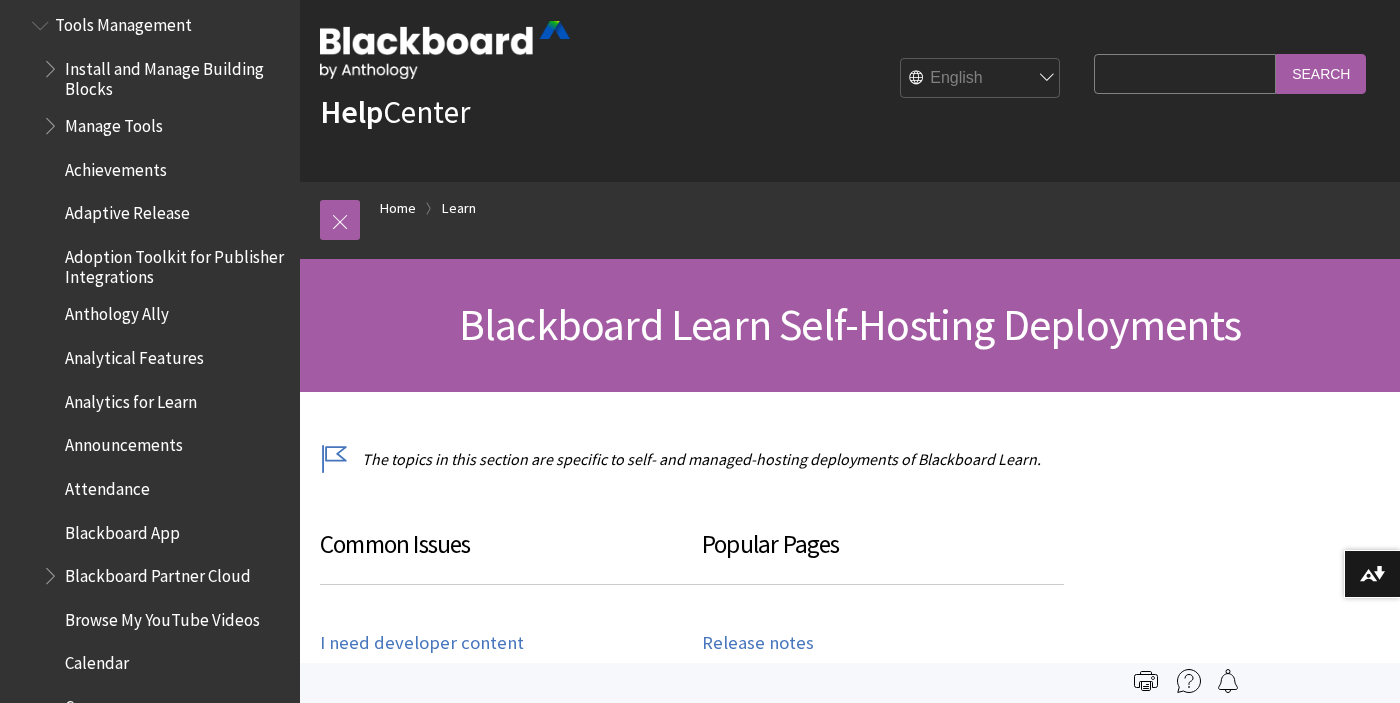 scroll, scrollTop: 2736, scrollLeft: 0, axis: vertical 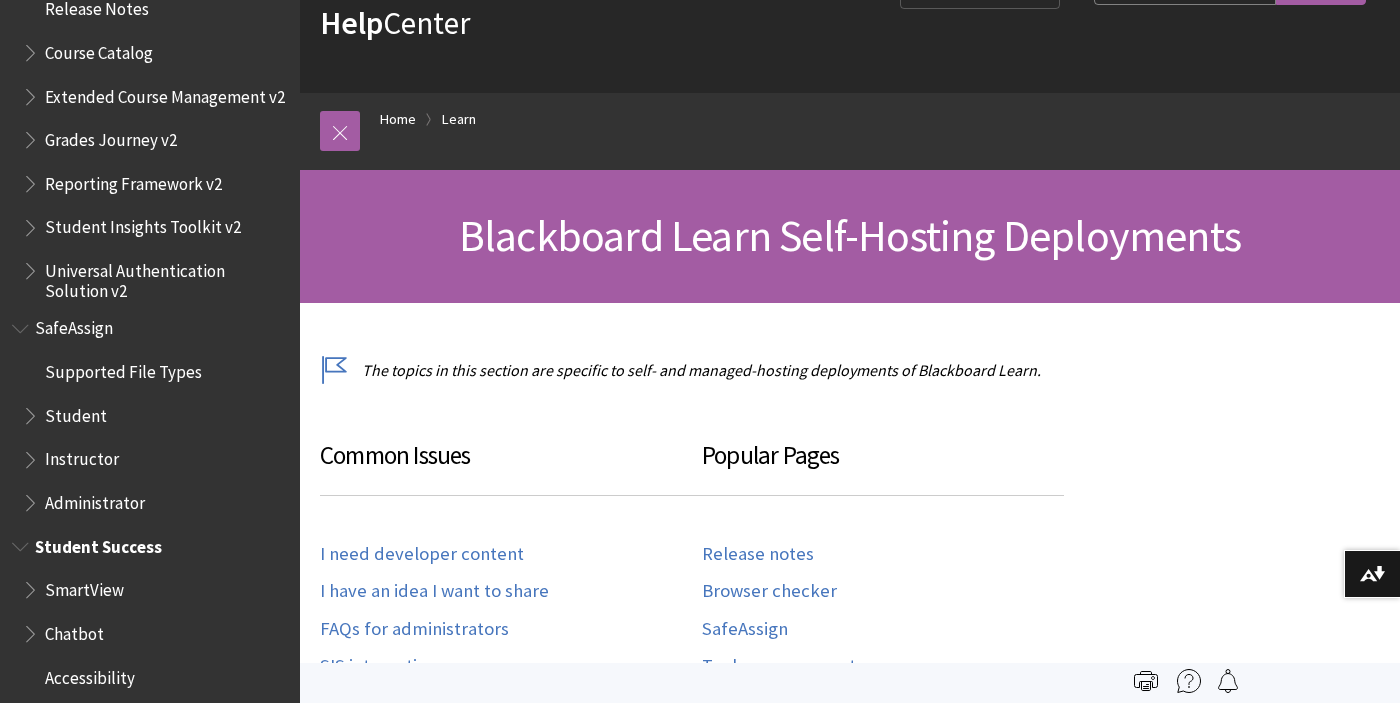 click at bounding box center (32, 629) 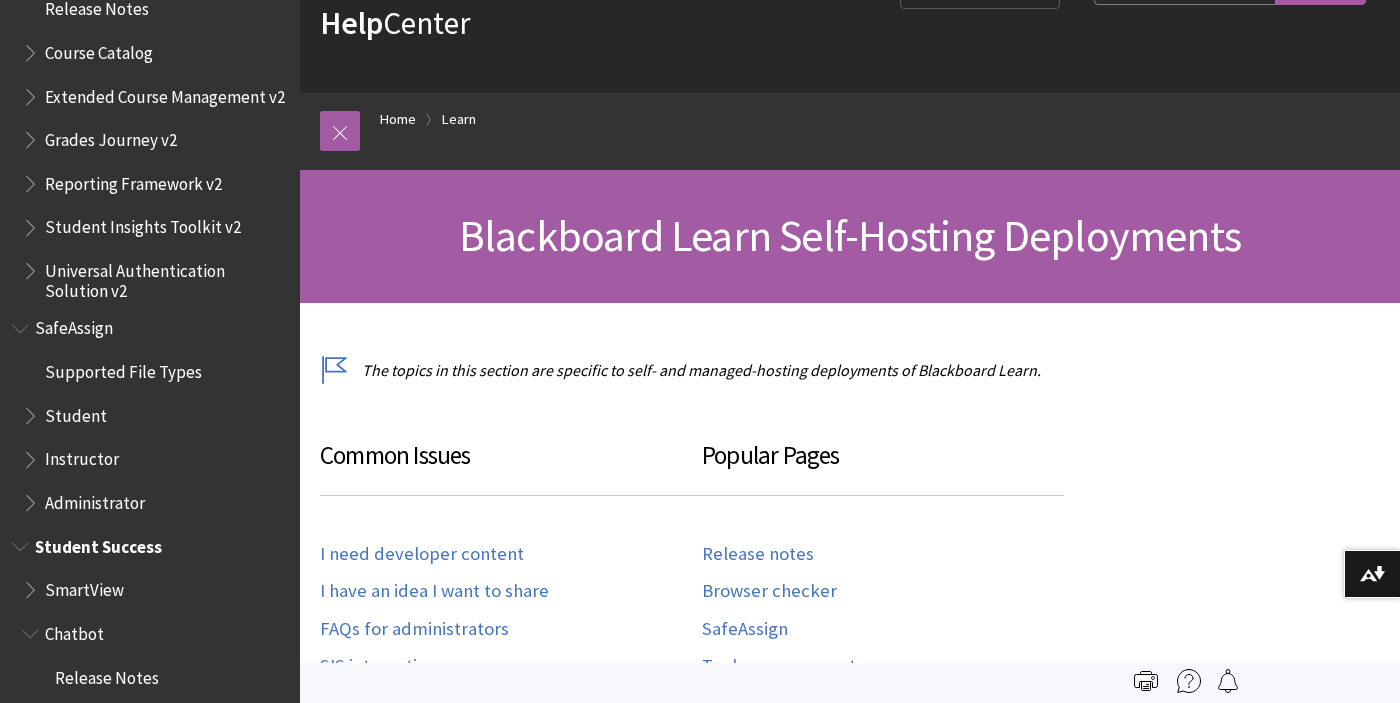 click on "Chatbot" at bounding box center [74, 630] 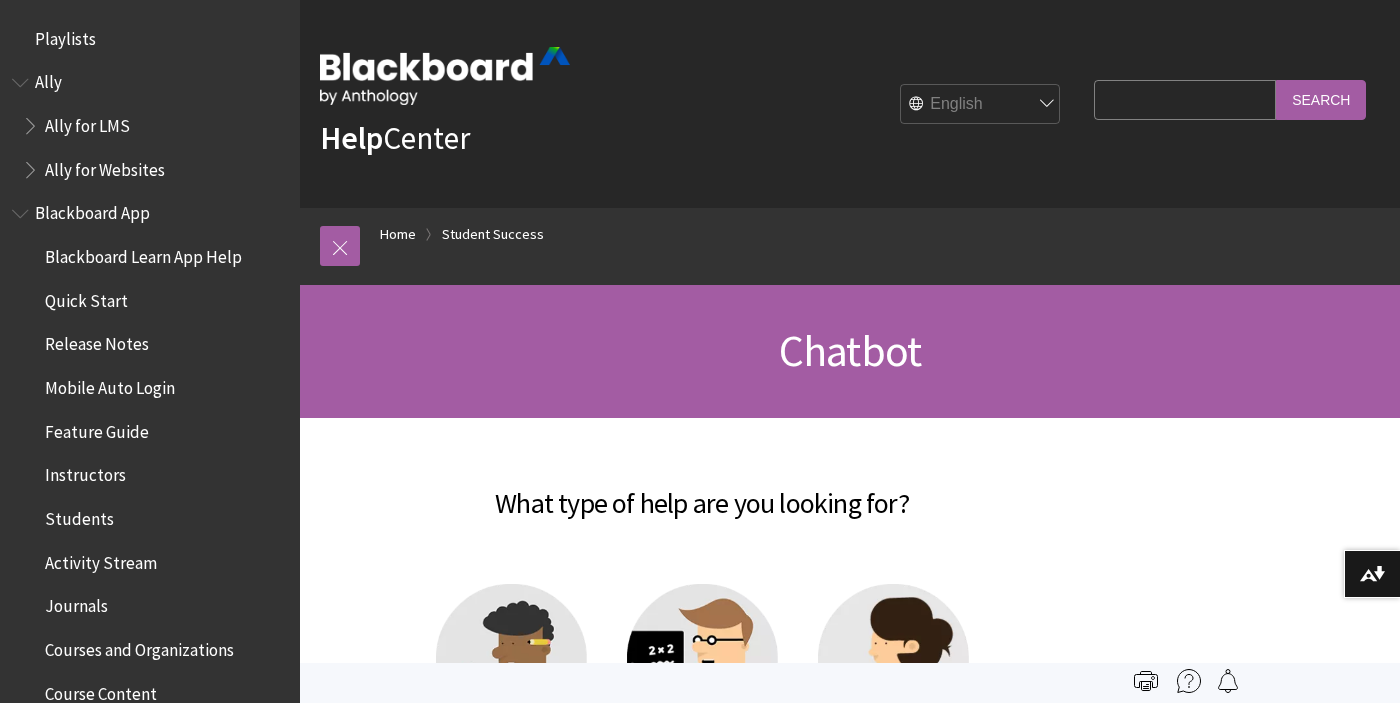 scroll, scrollTop: 0, scrollLeft: 0, axis: both 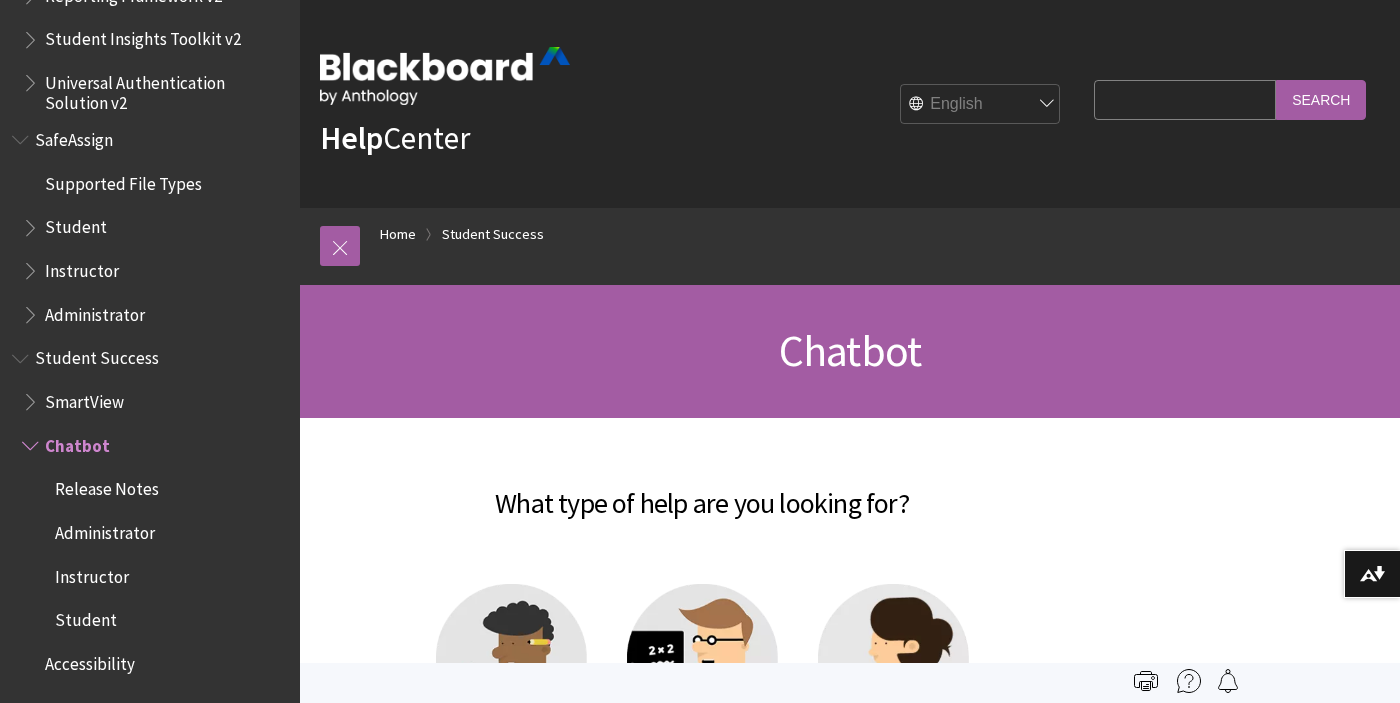 click on "What type of help are you looking for?" at bounding box center (702, 491) 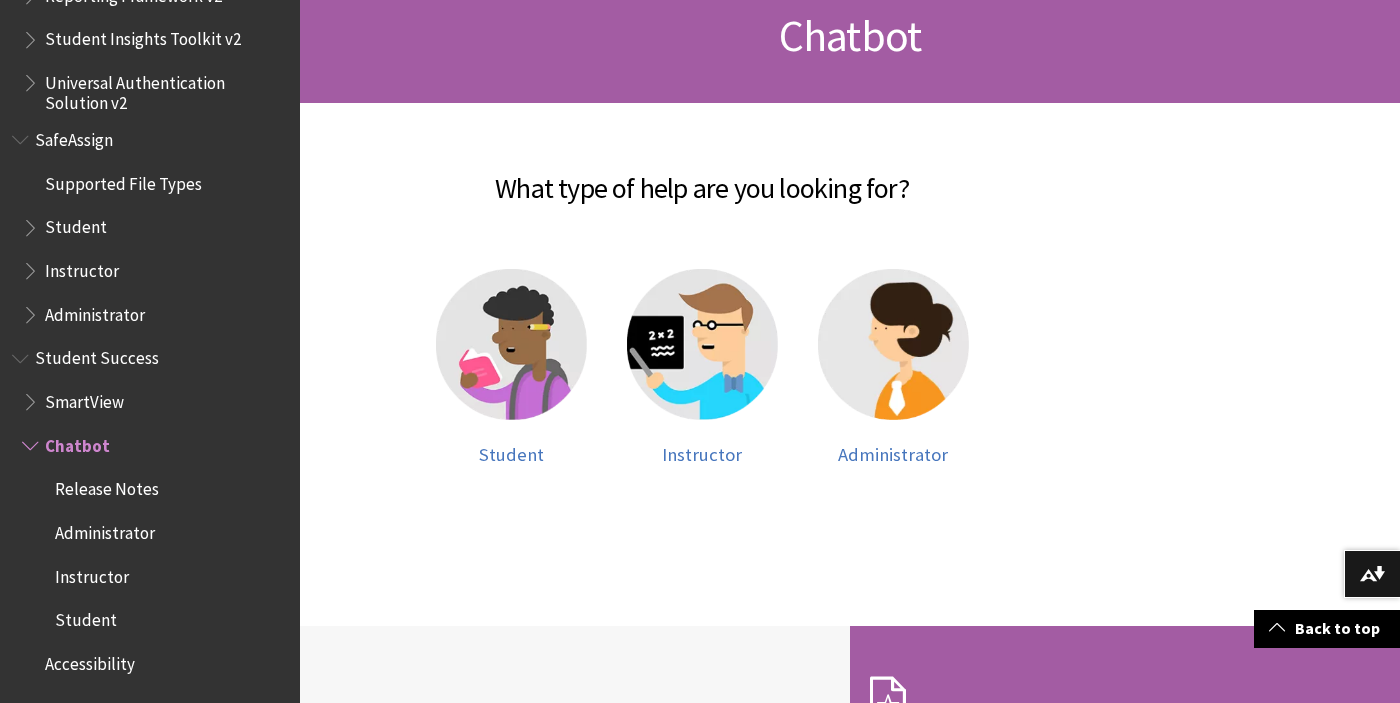 scroll, scrollTop: 308, scrollLeft: 0, axis: vertical 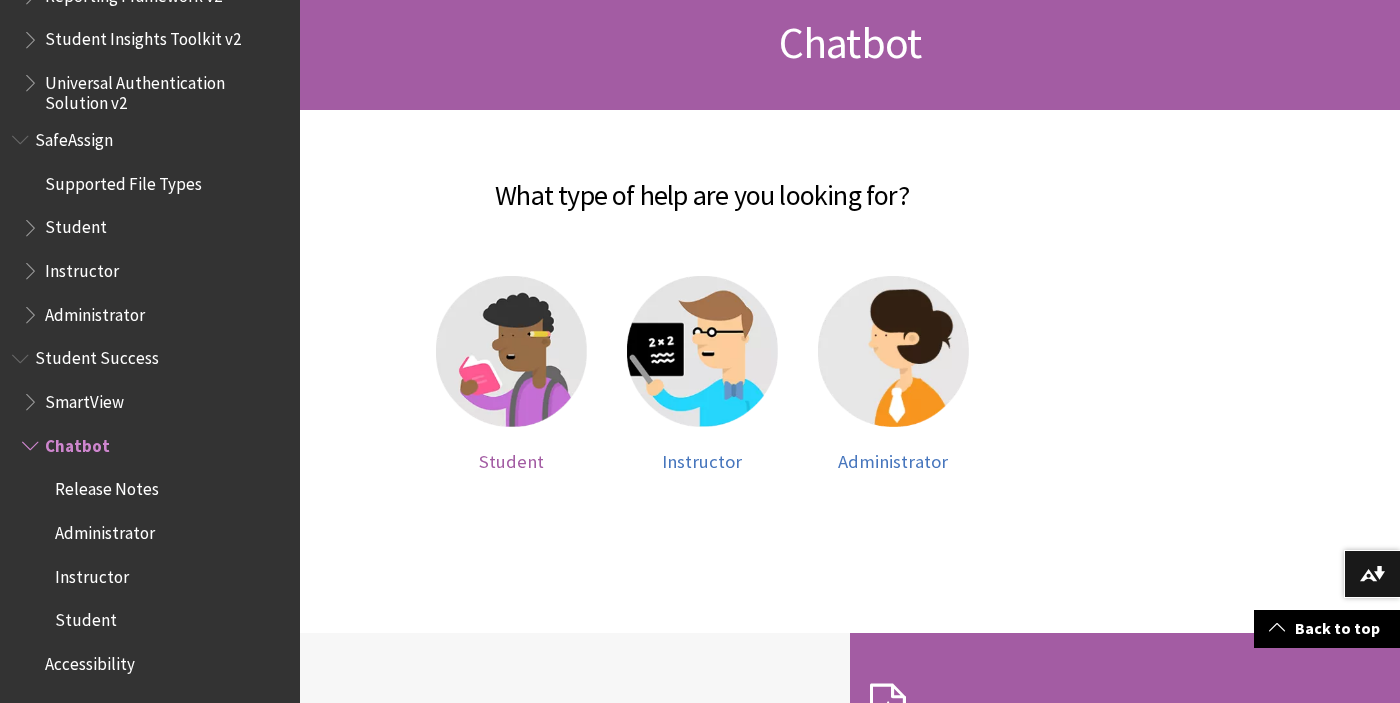 click at bounding box center (511, 351) 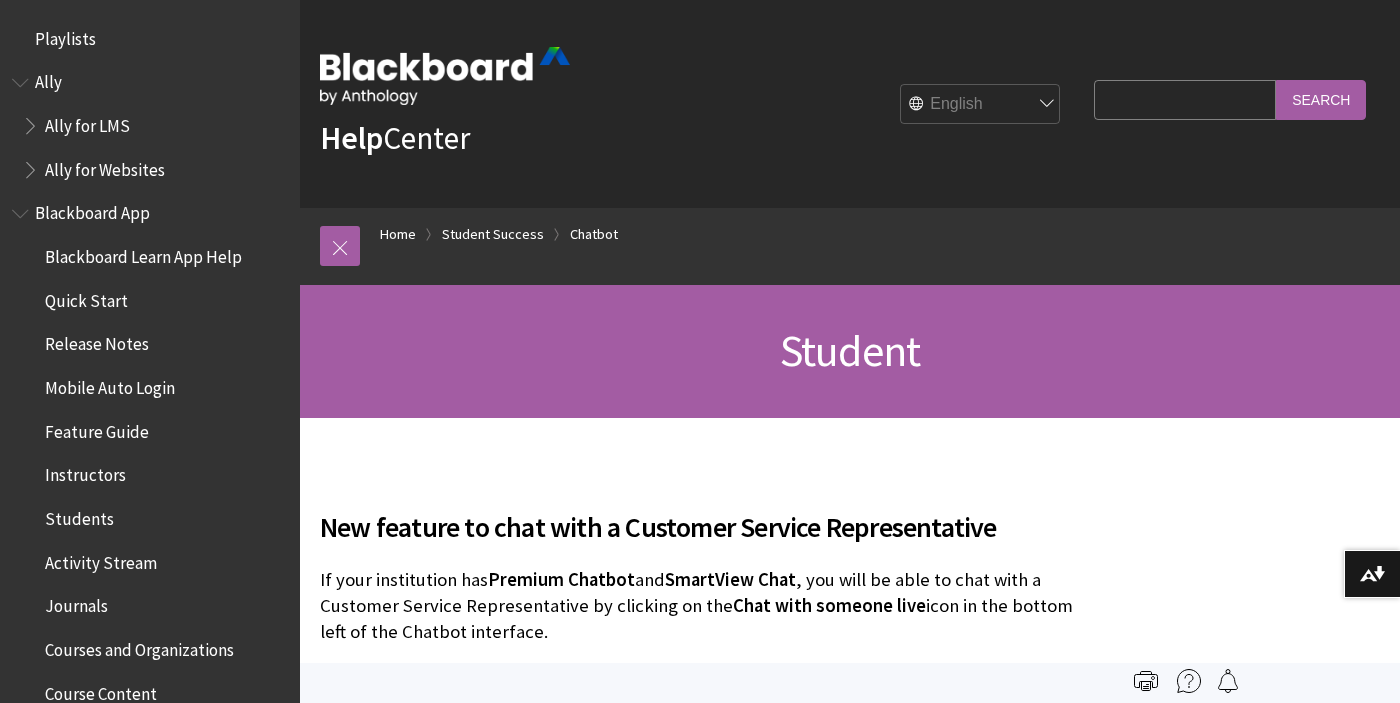 scroll, scrollTop: 0, scrollLeft: 0, axis: both 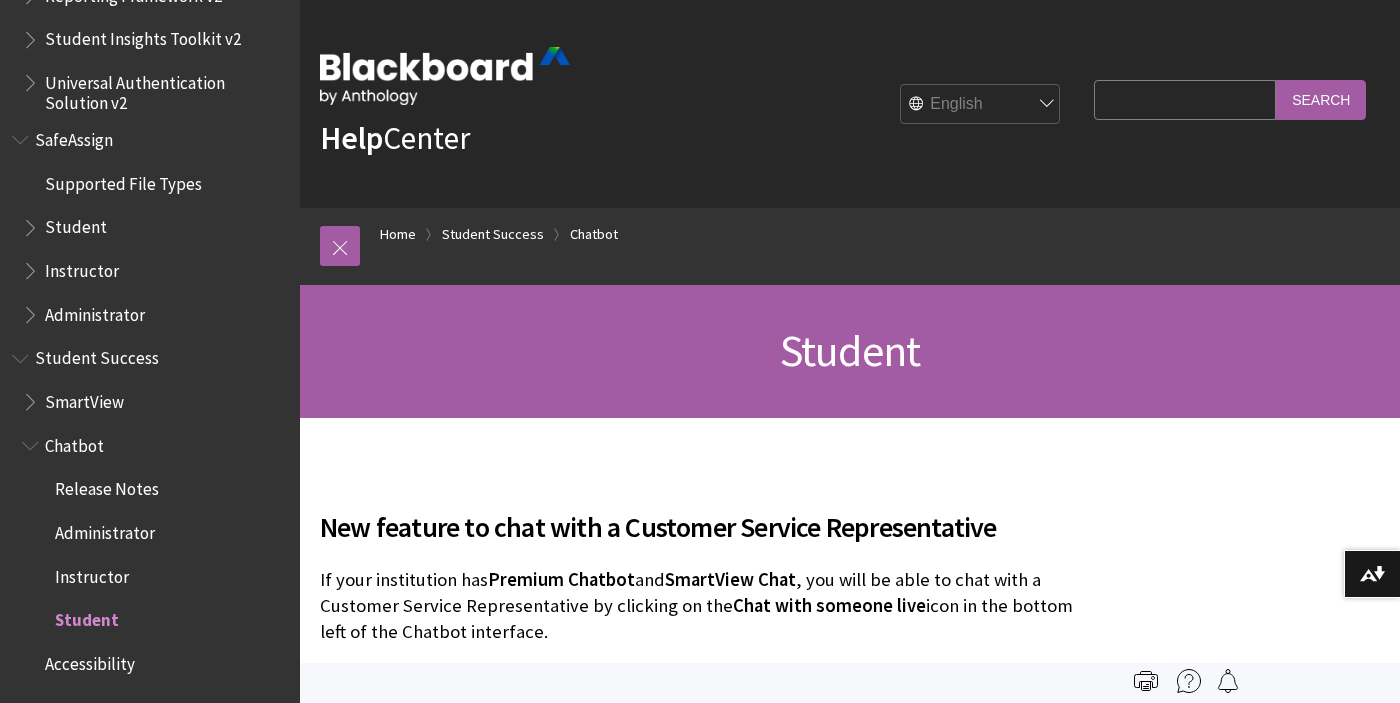 click on "Student" at bounding box center (850, 351) 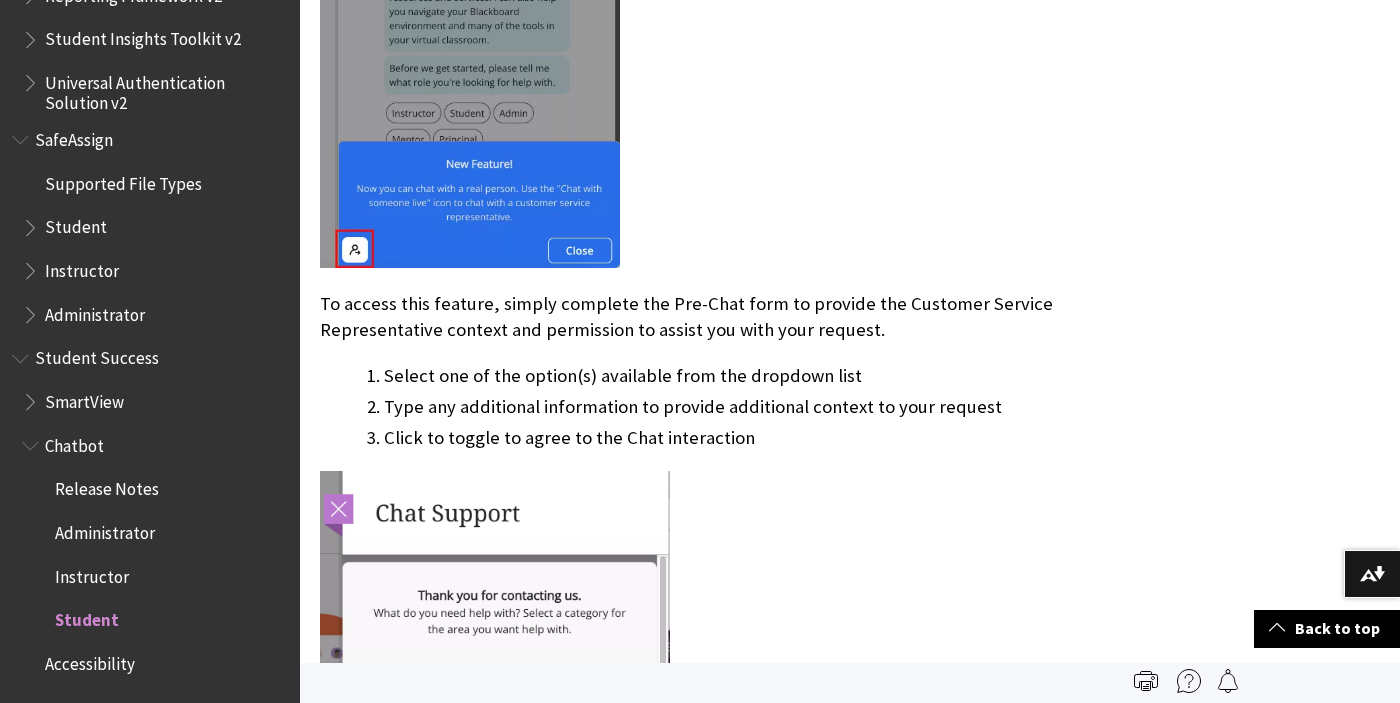 scroll, scrollTop: 904, scrollLeft: 0, axis: vertical 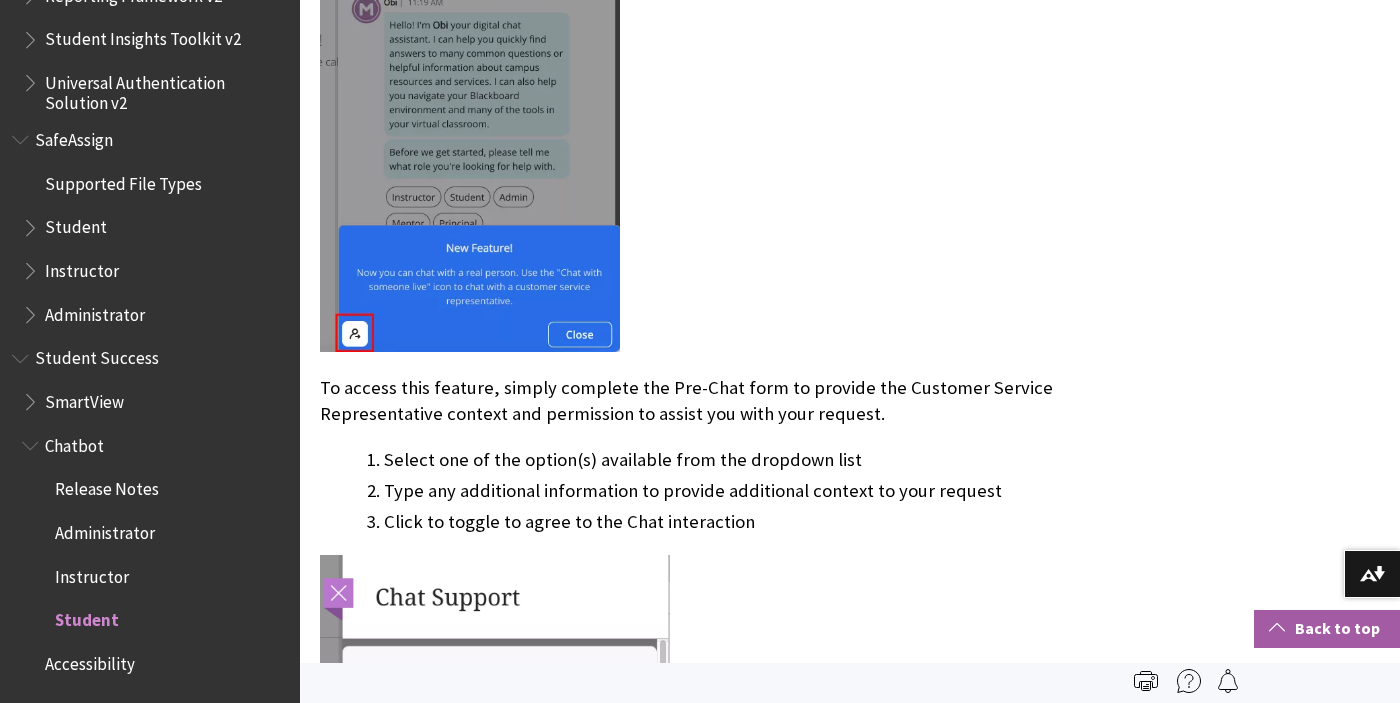 click at bounding box center [1277, 627] 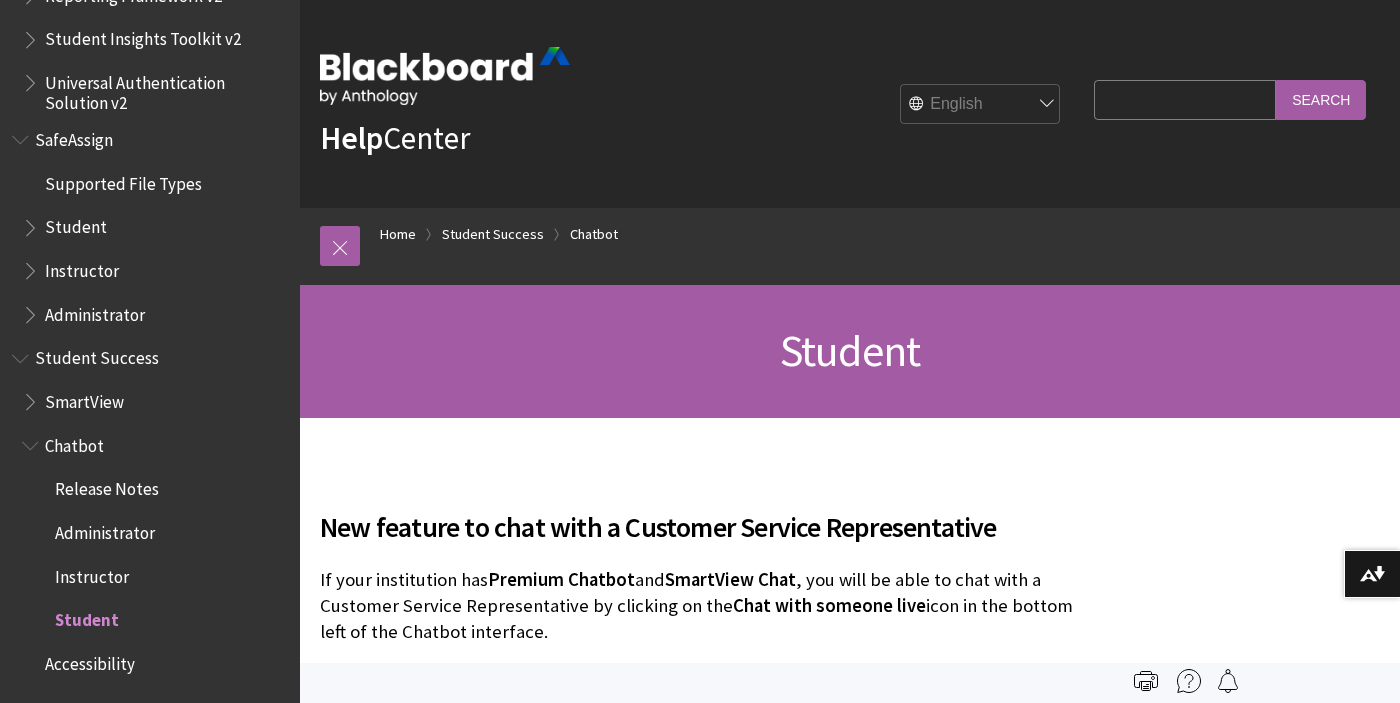 click on "SmartView Chat" at bounding box center [730, 579] 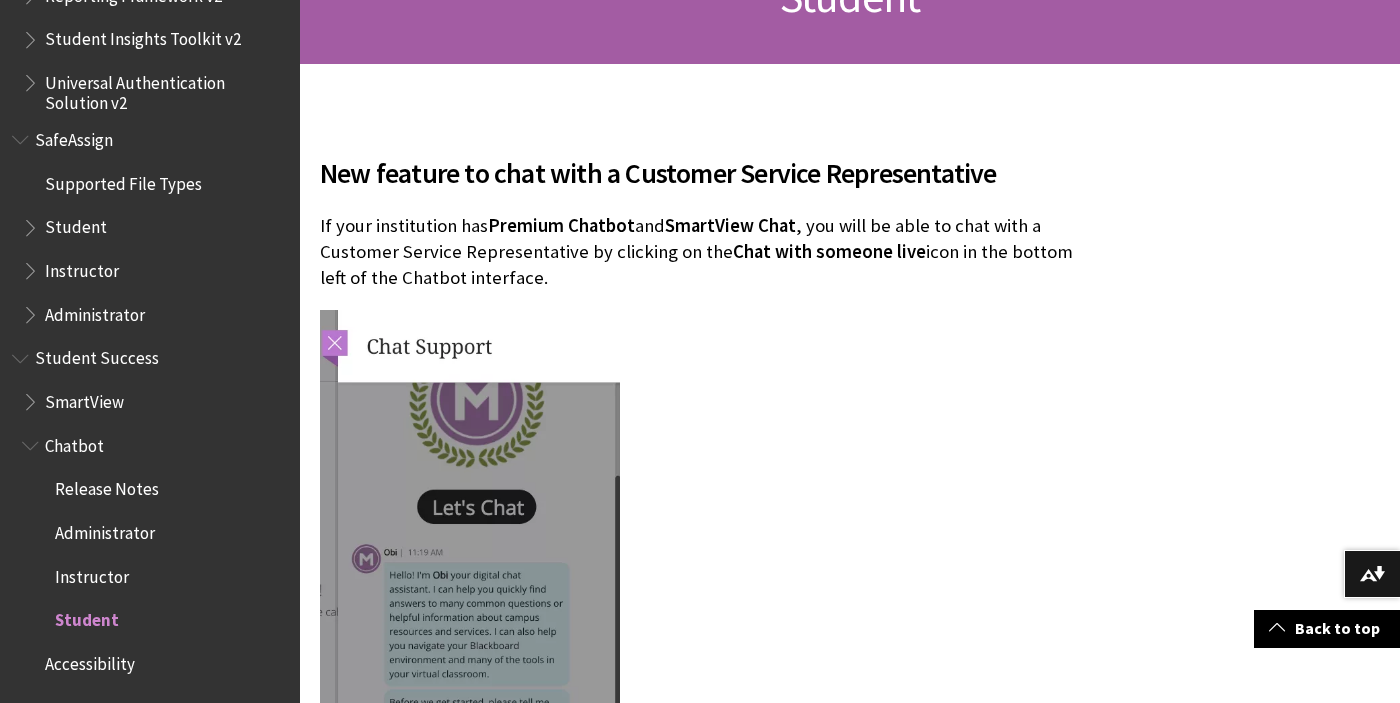 scroll, scrollTop: 358, scrollLeft: 0, axis: vertical 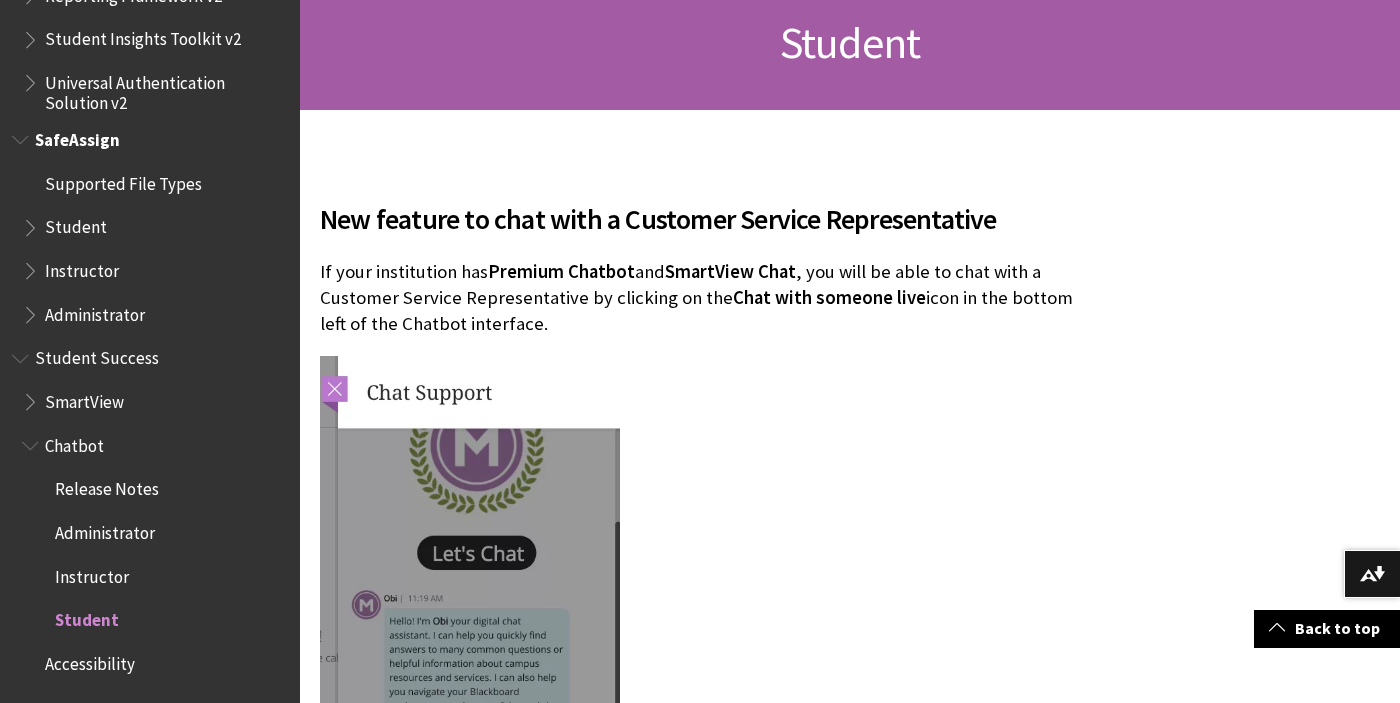 click on "Student" at bounding box center [76, 224] 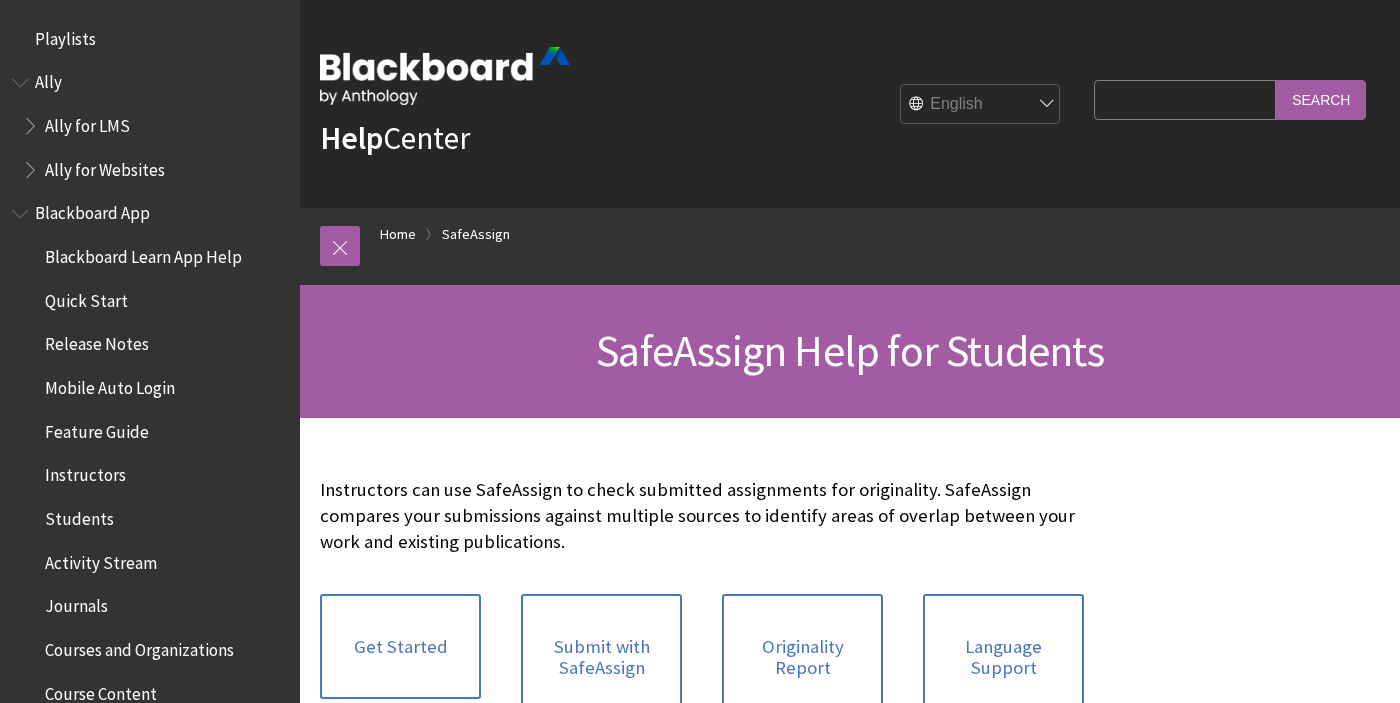 scroll, scrollTop: 0, scrollLeft: 0, axis: both 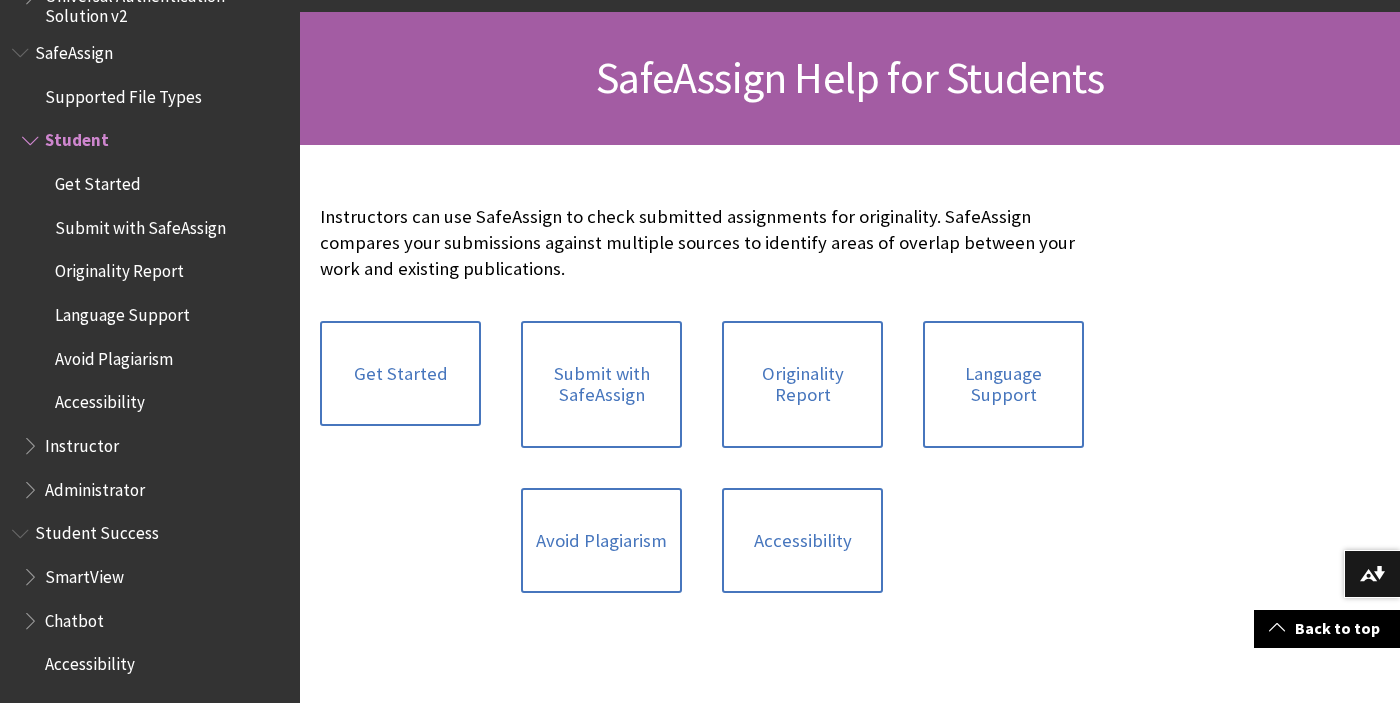 click on "Get Started" at bounding box center (98, 180) 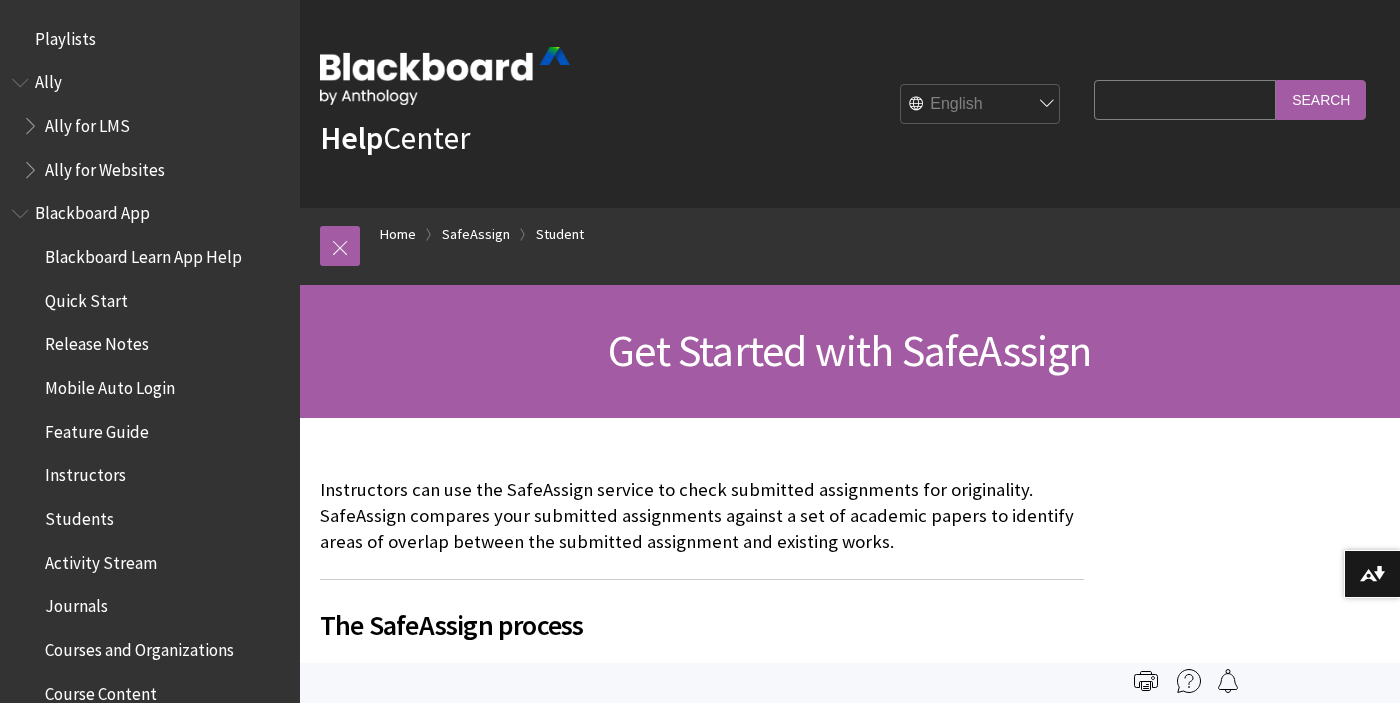 scroll, scrollTop: 0, scrollLeft: 0, axis: both 